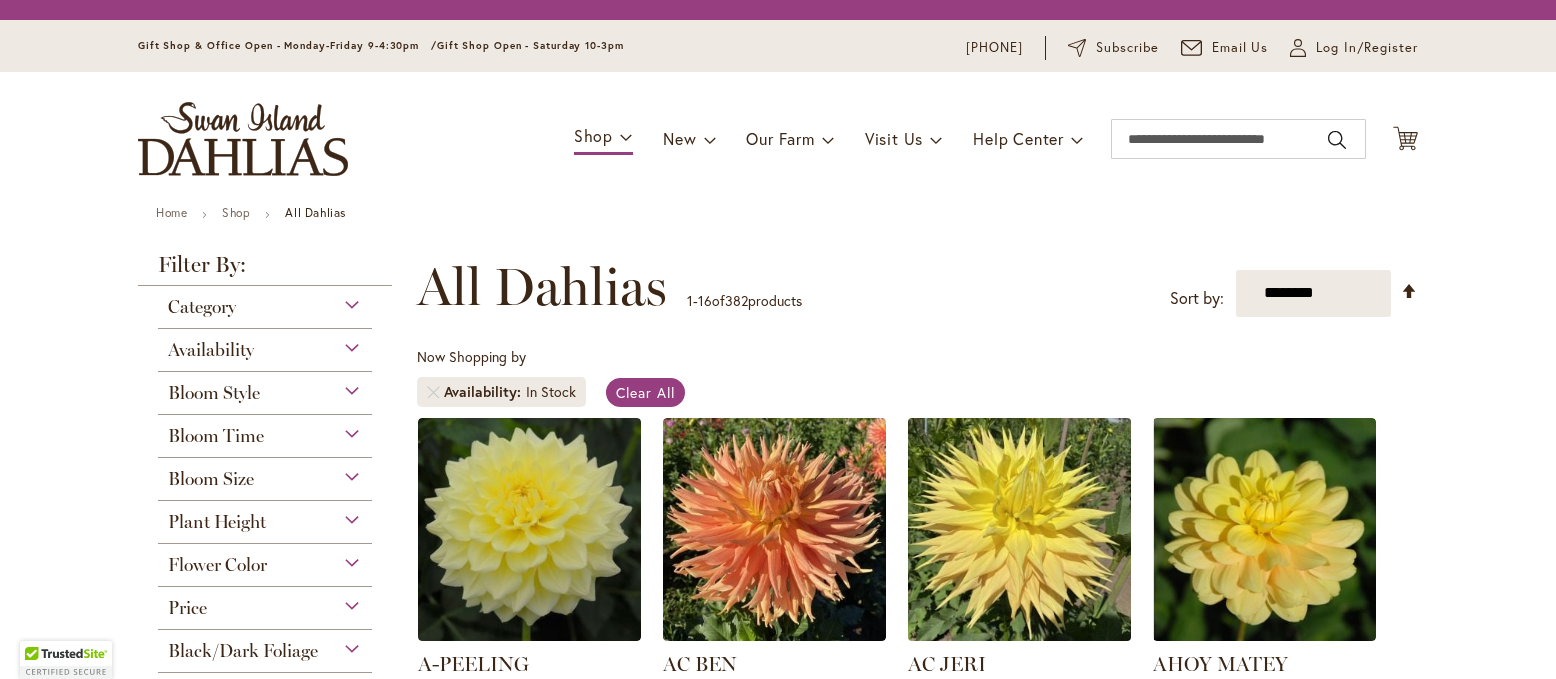 scroll, scrollTop: 0, scrollLeft: 0, axis: both 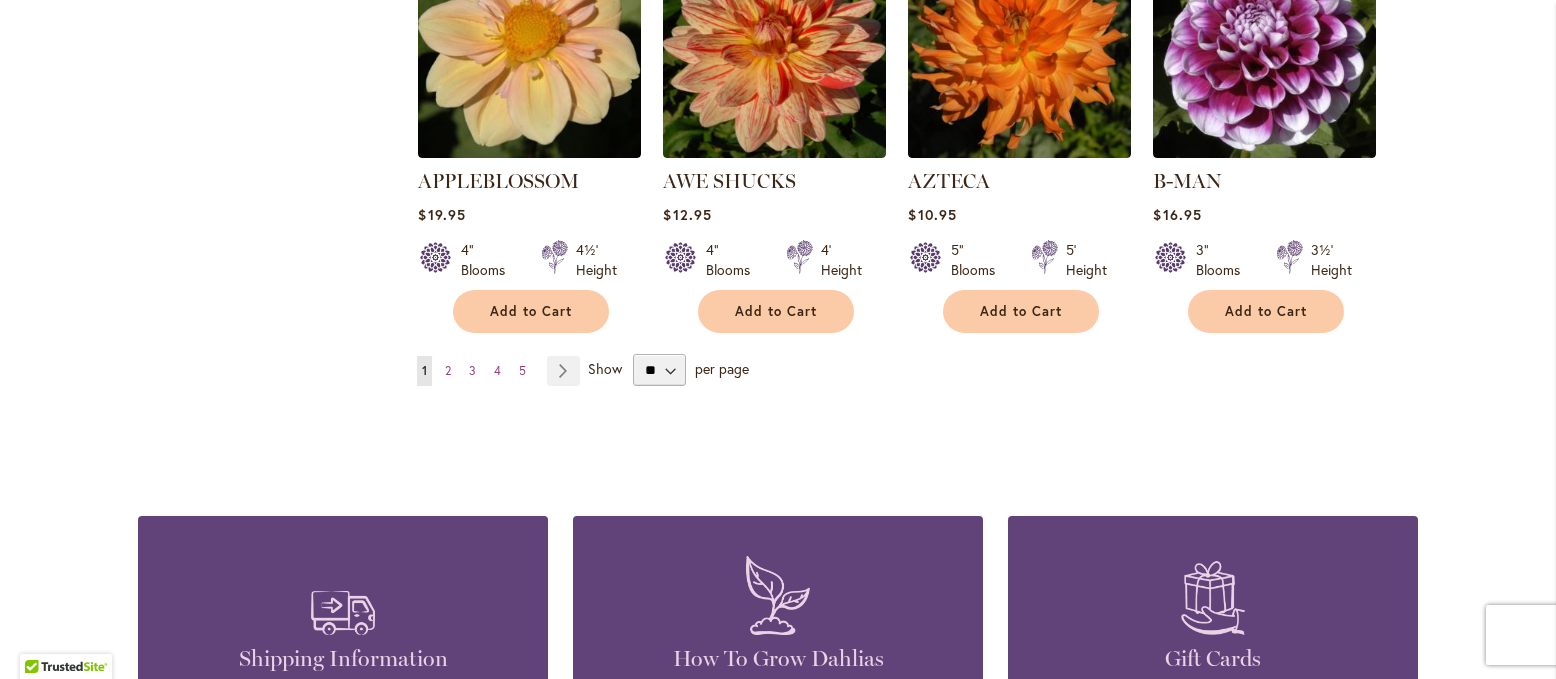 type on "**********" 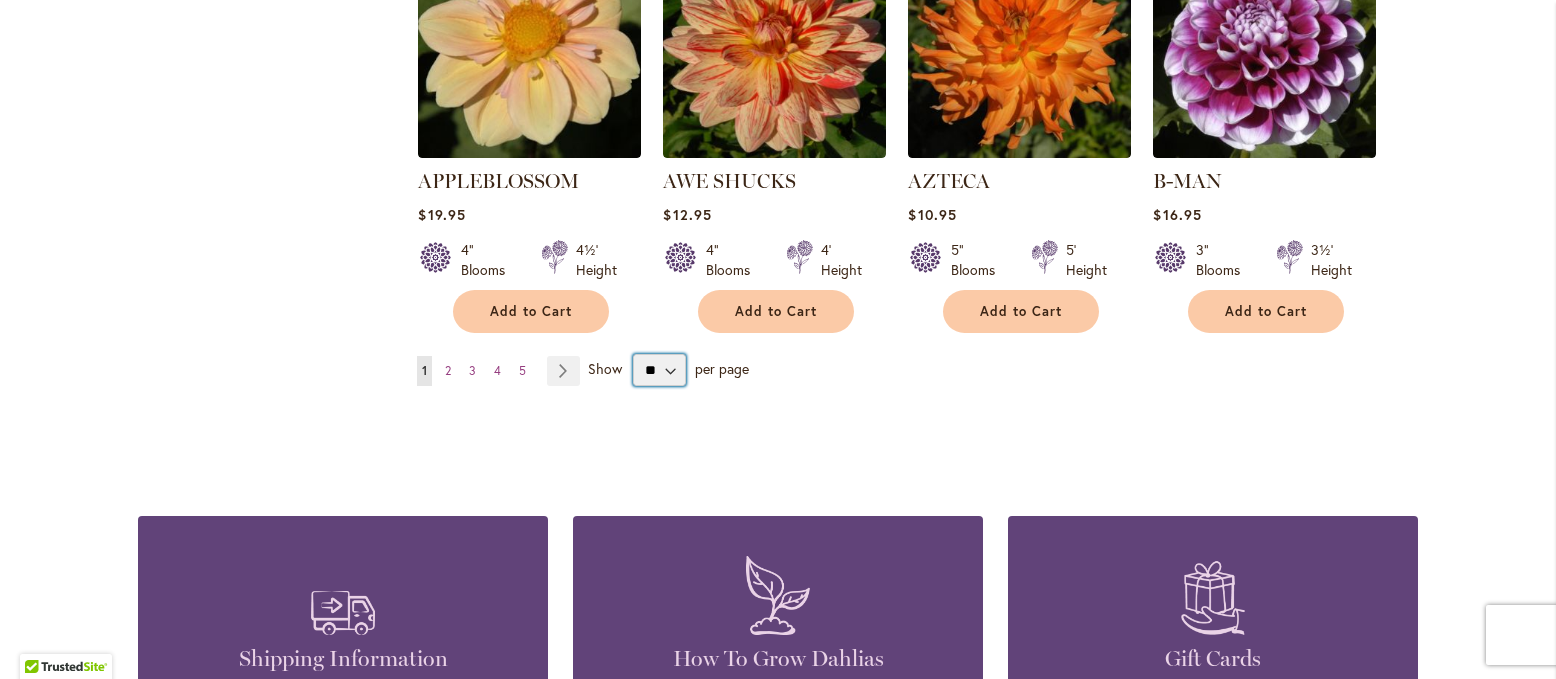 click on "**
**
**
**" at bounding box center (659, 370) 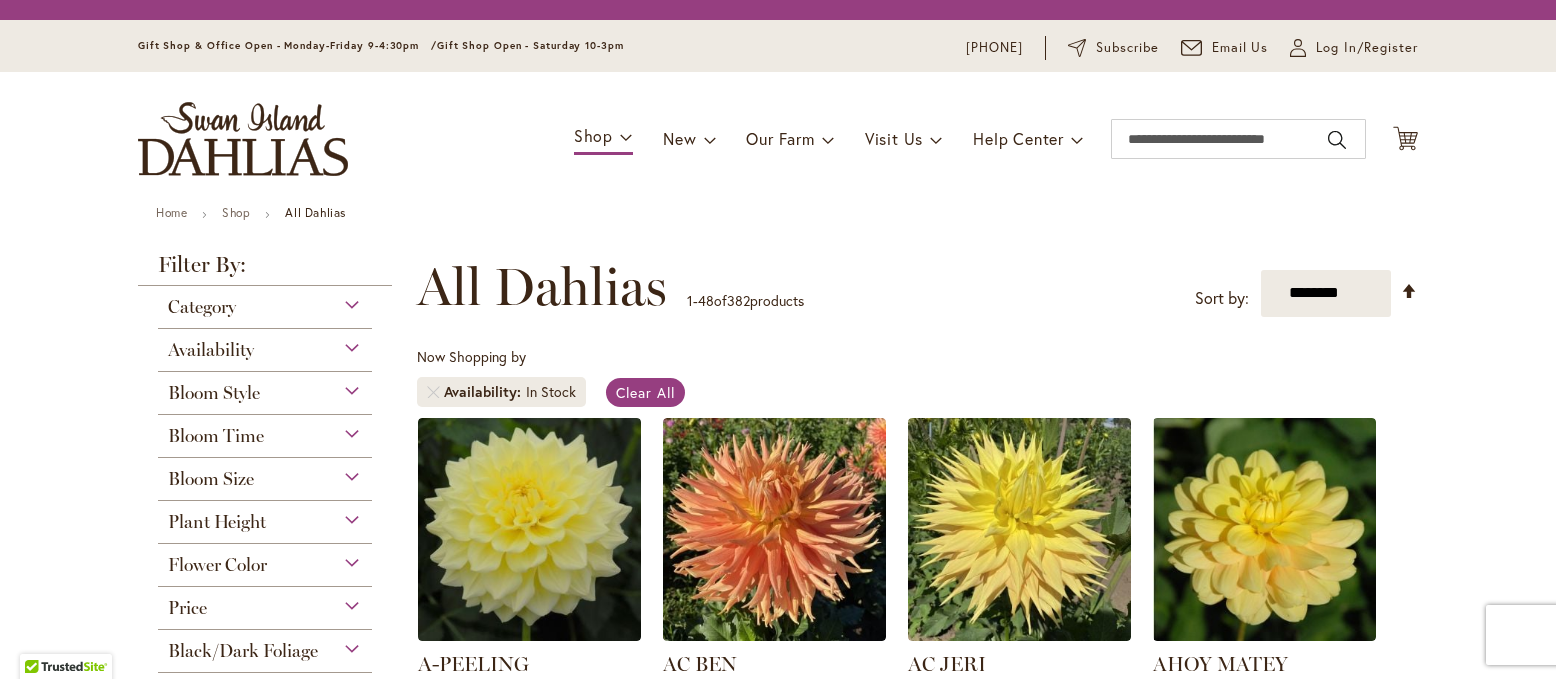 scroll, scrollTop: 0, scrollLeft: 0, axis: both 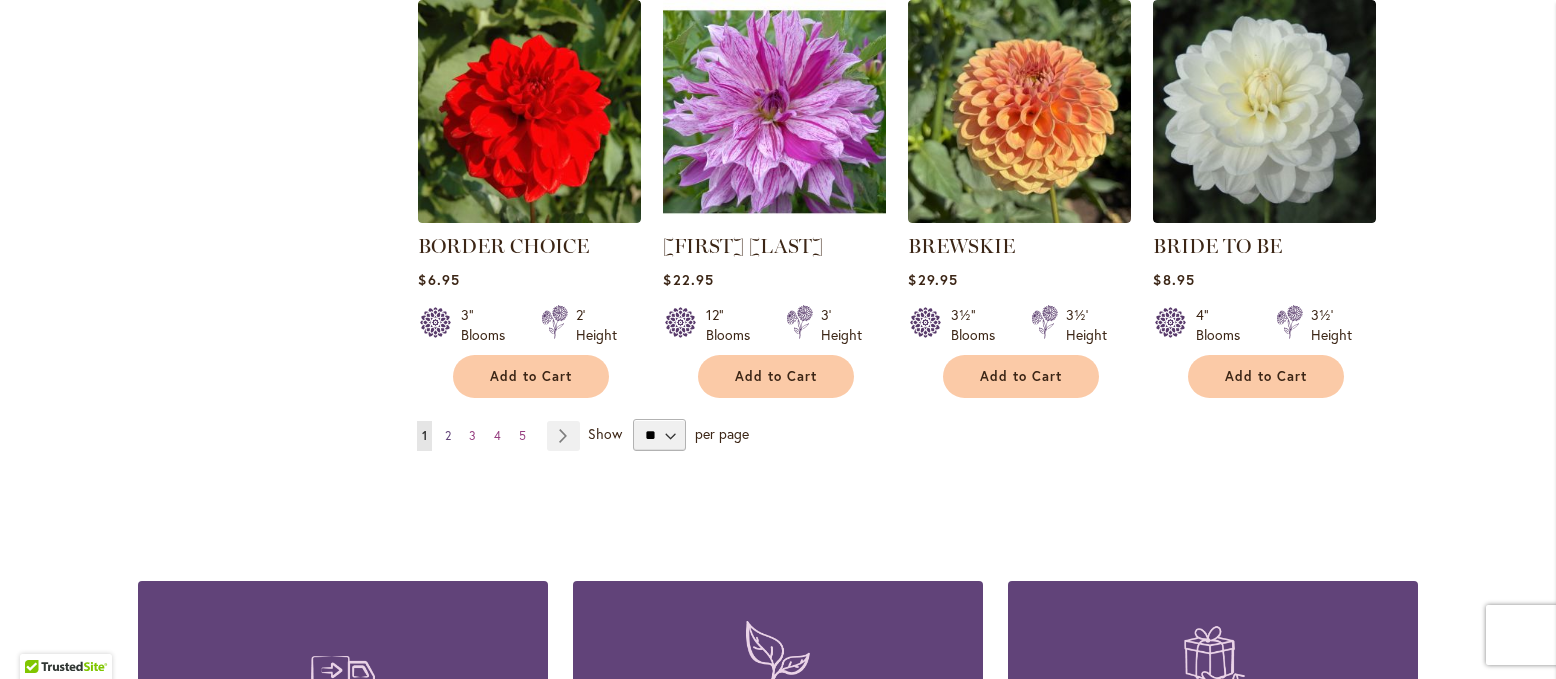 type on "**********" 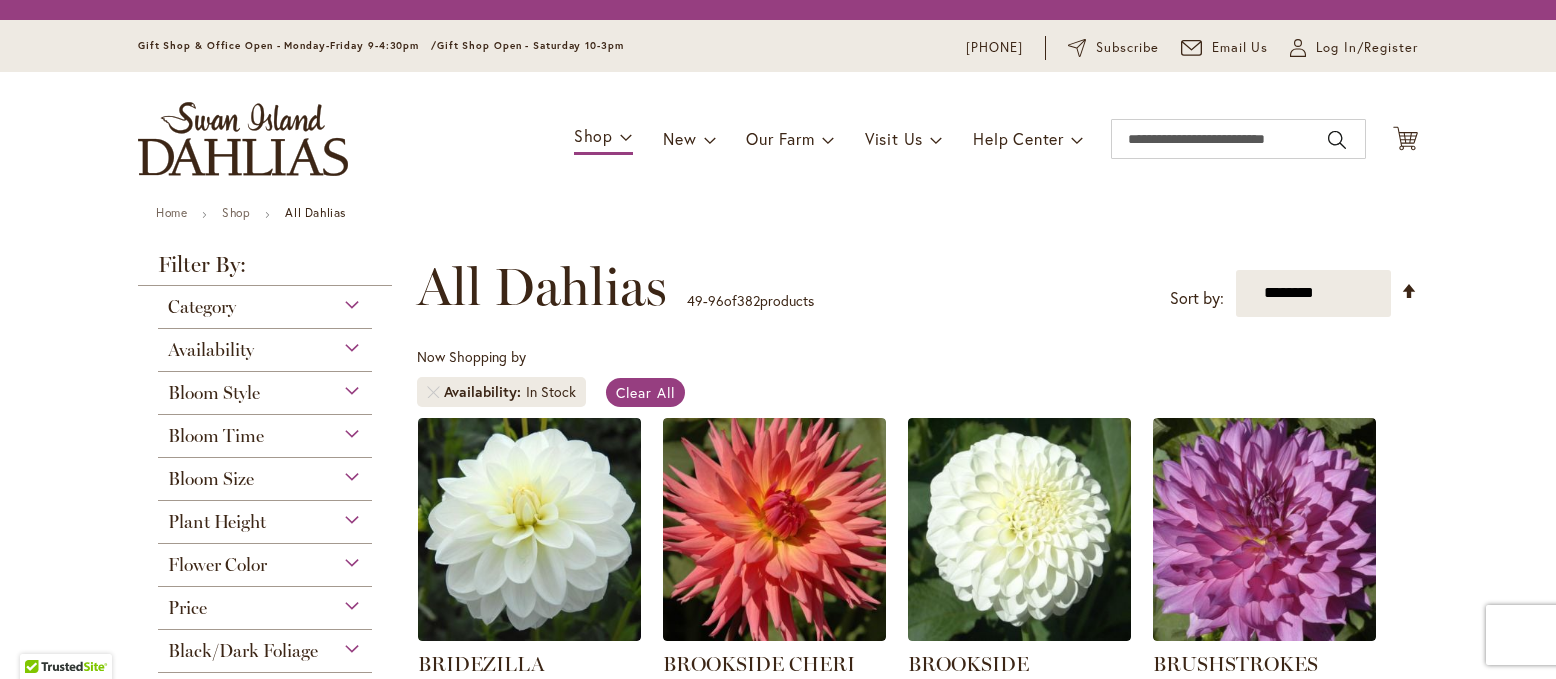 scroll, scrollTop: 0, scrollLeft: 0, axis: both 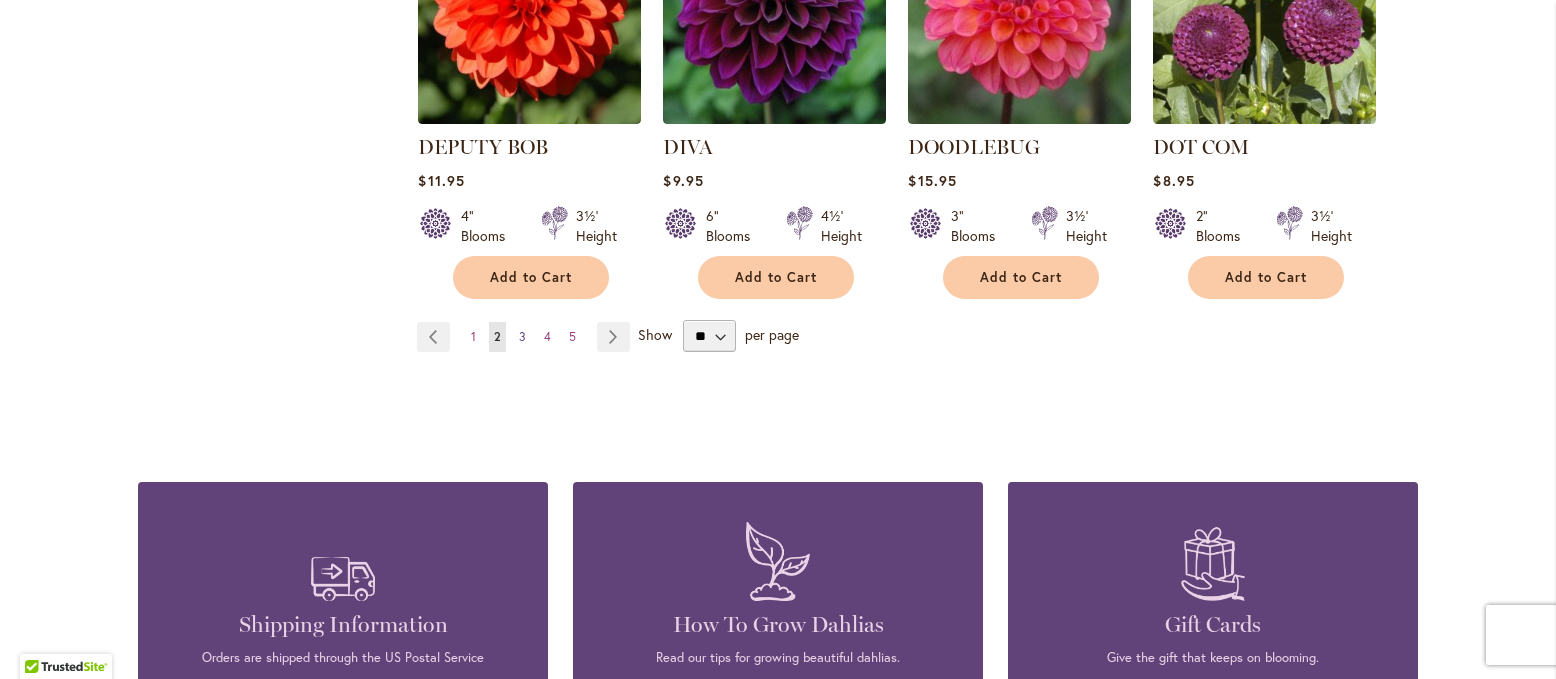 type on "**********" 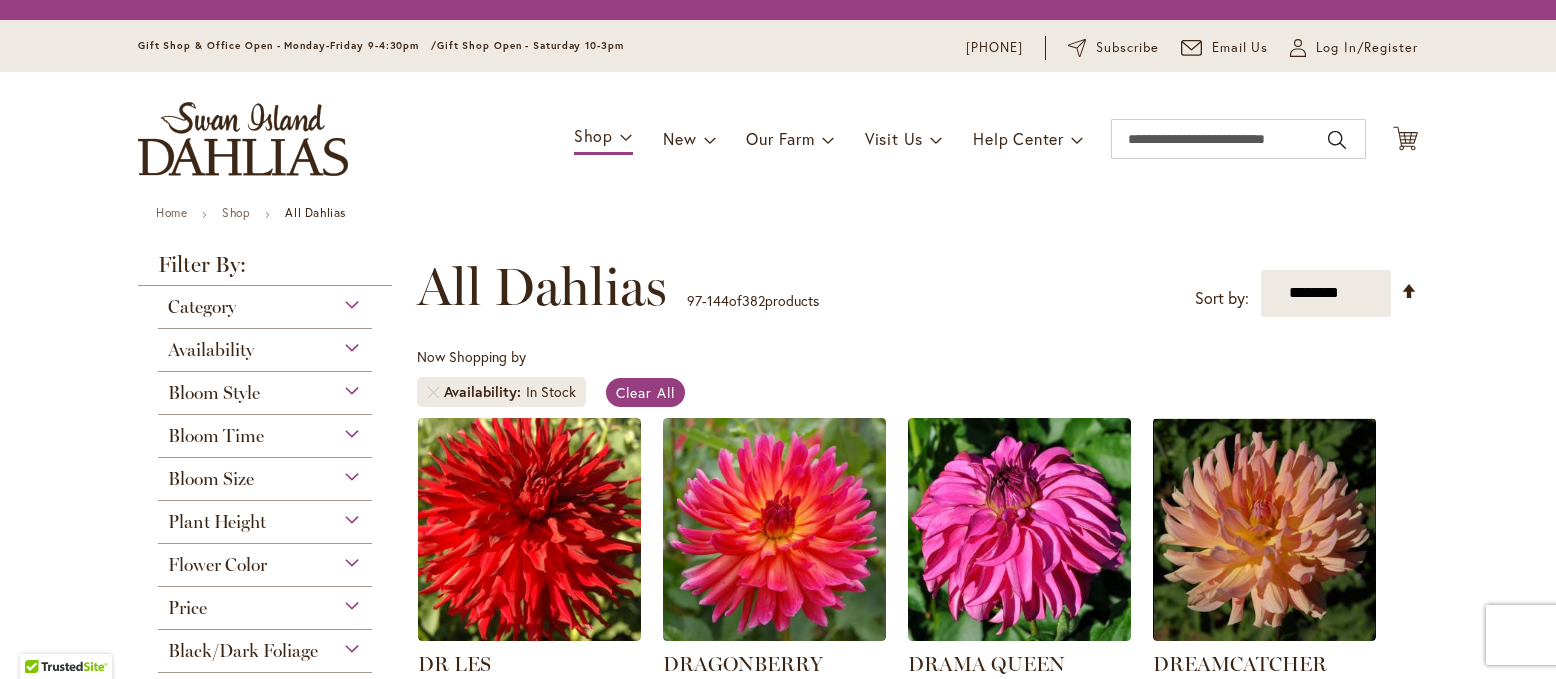 scroll, scrollTop: 0, scrollLeft: 0, axis: both 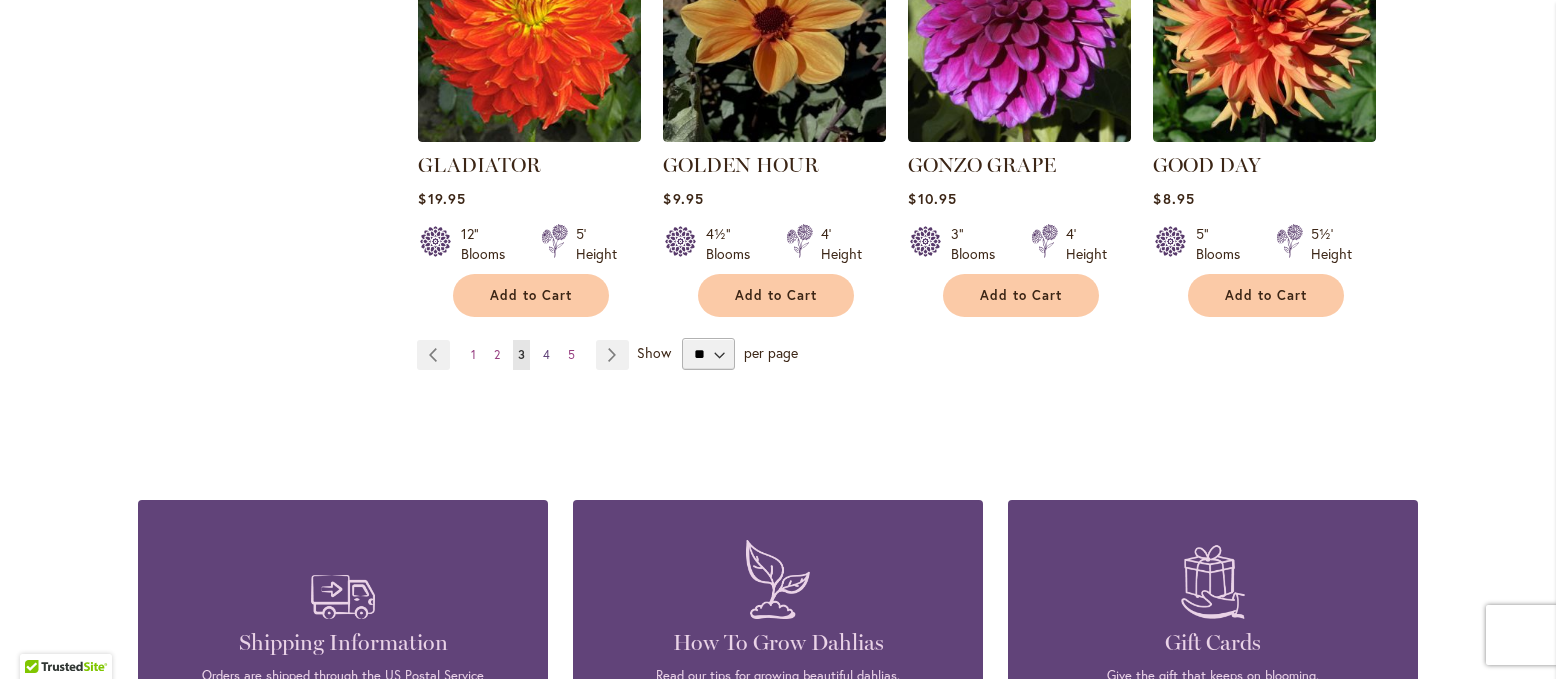 type on "**********" 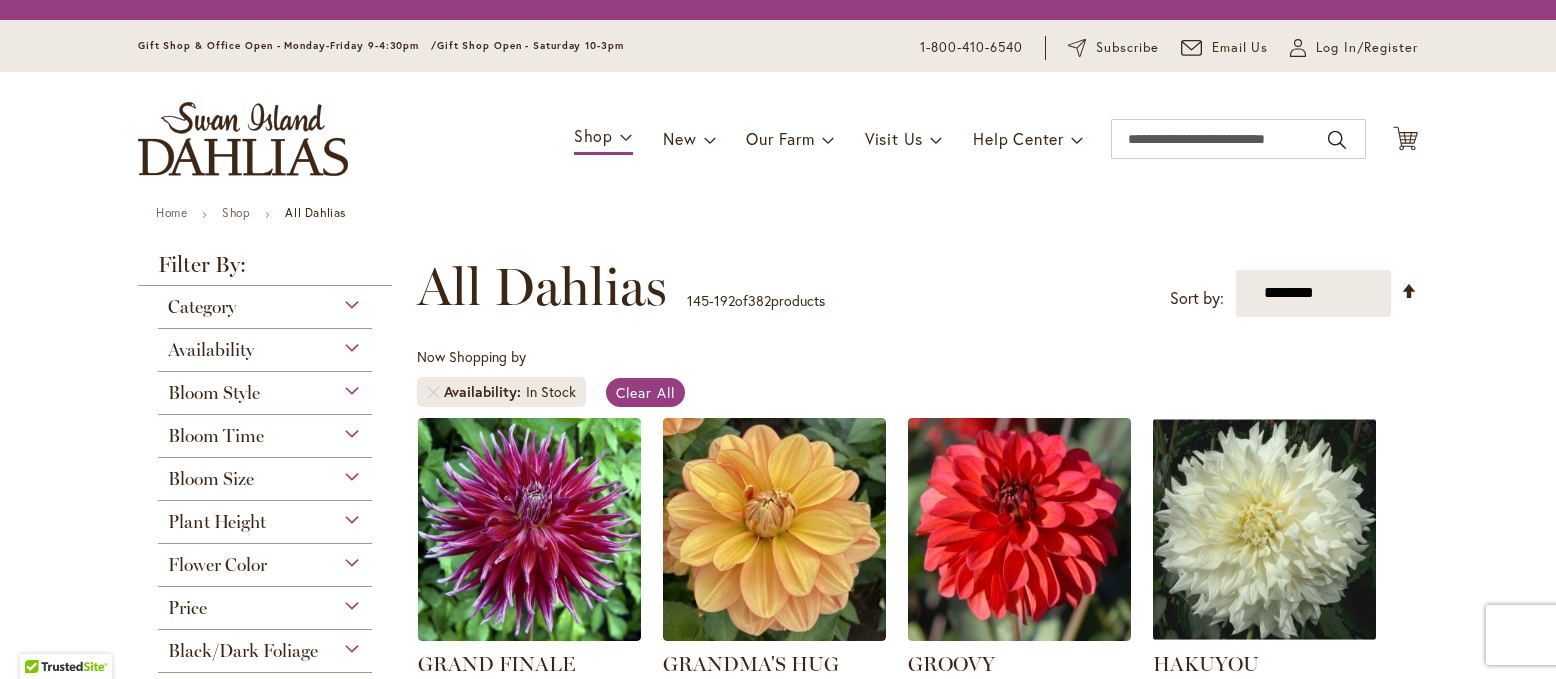 scroll, scrollTop: 0, scrollLeft: 0, axis: both 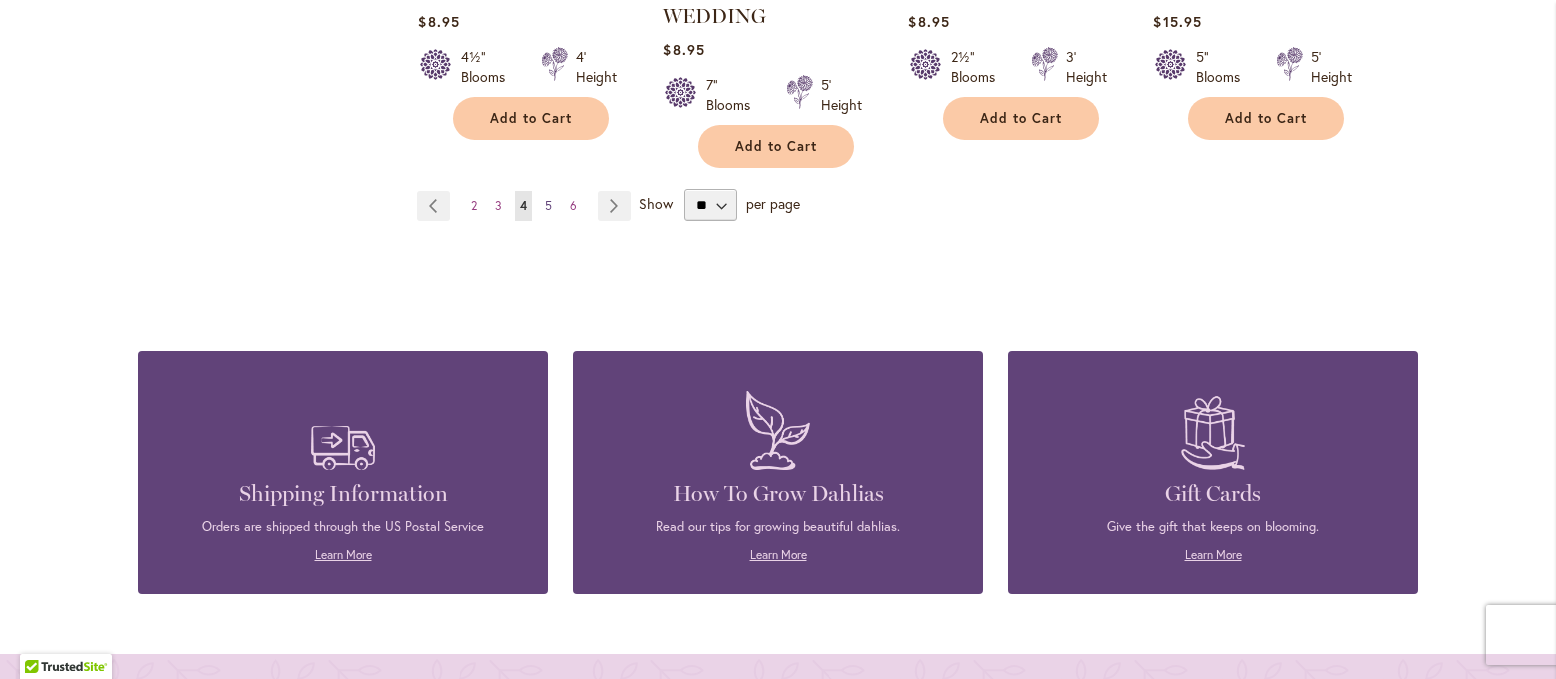 type on "**********" 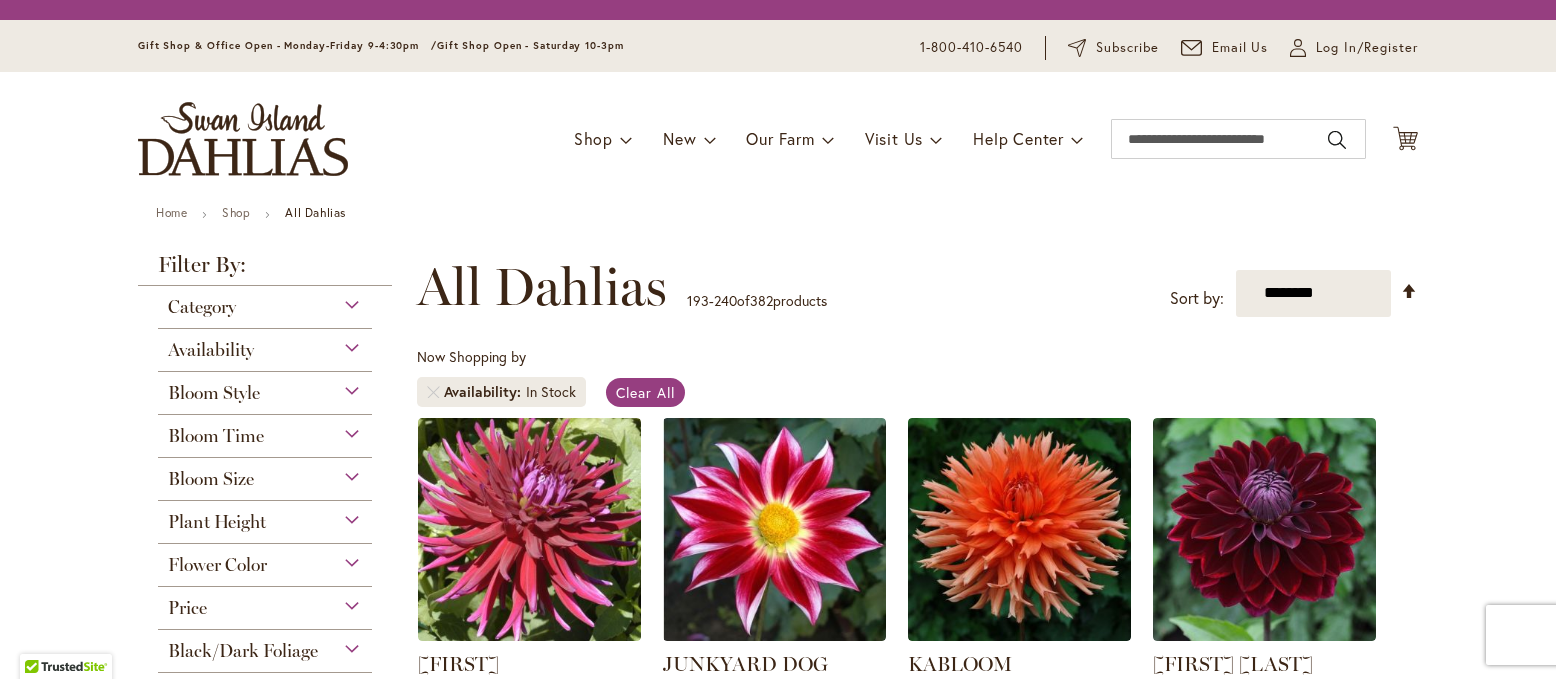 scroll, scrollTop: 0, scrollLeft: 0, axis: both 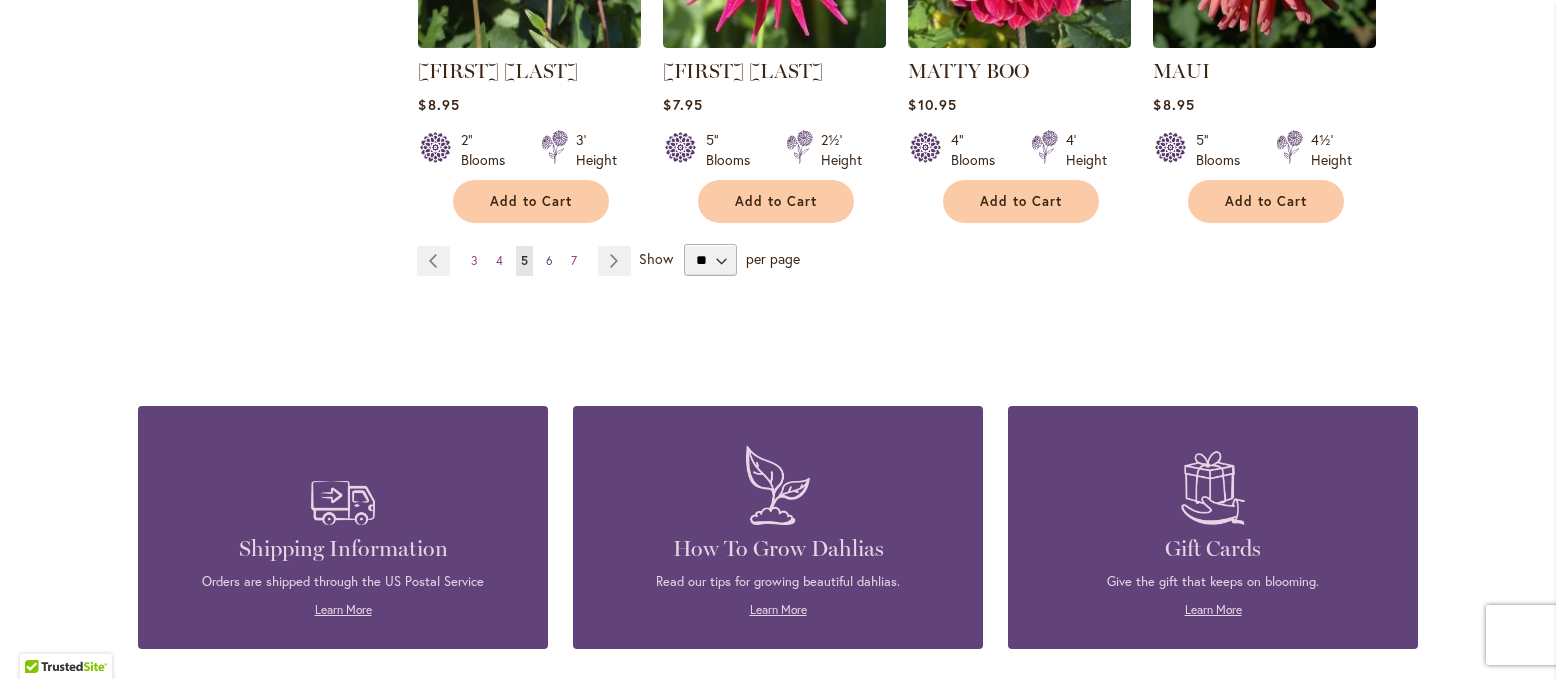 type on "**********" 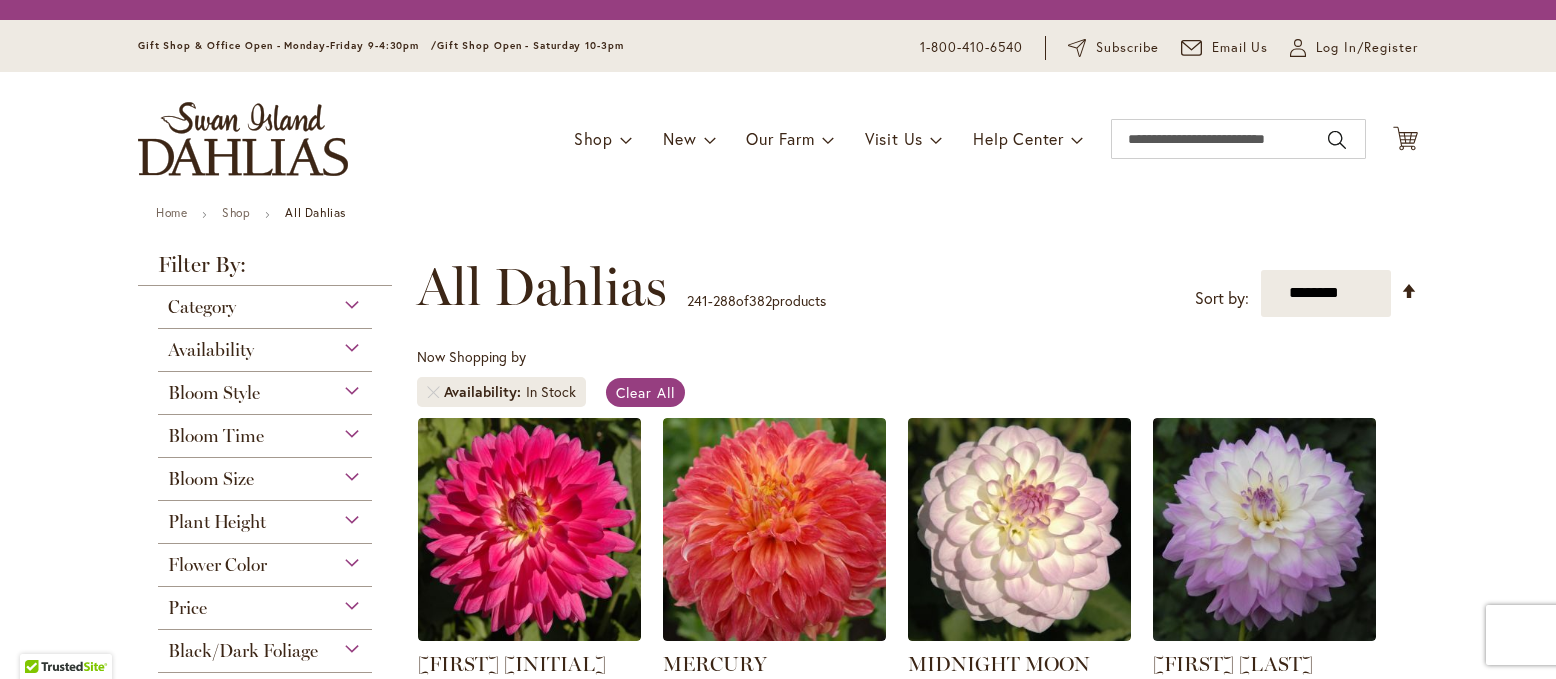 scroll, scrollTop: 0, scrollLeft: 0, axis: both 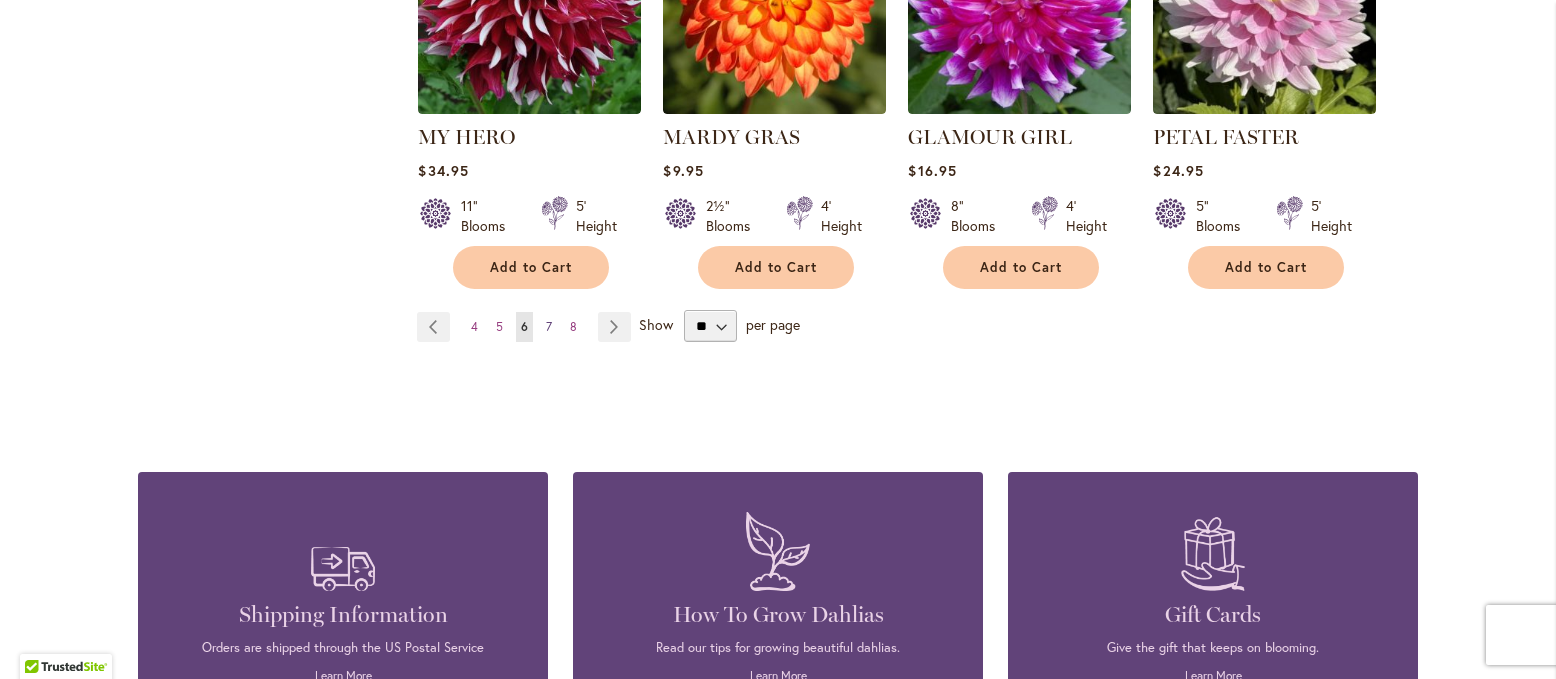 type on "**********" 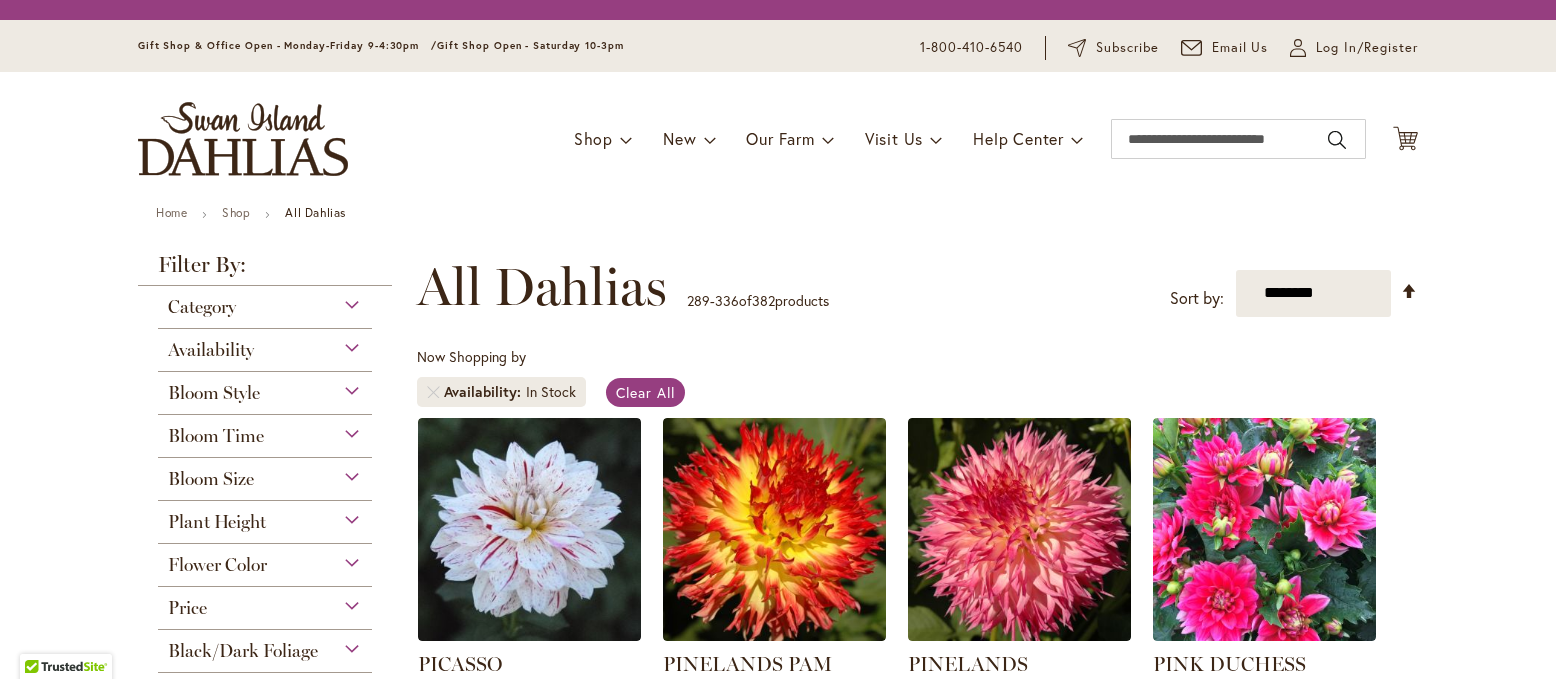 scroll, scrollTop: 0, scrollLeft: 0, axis: both 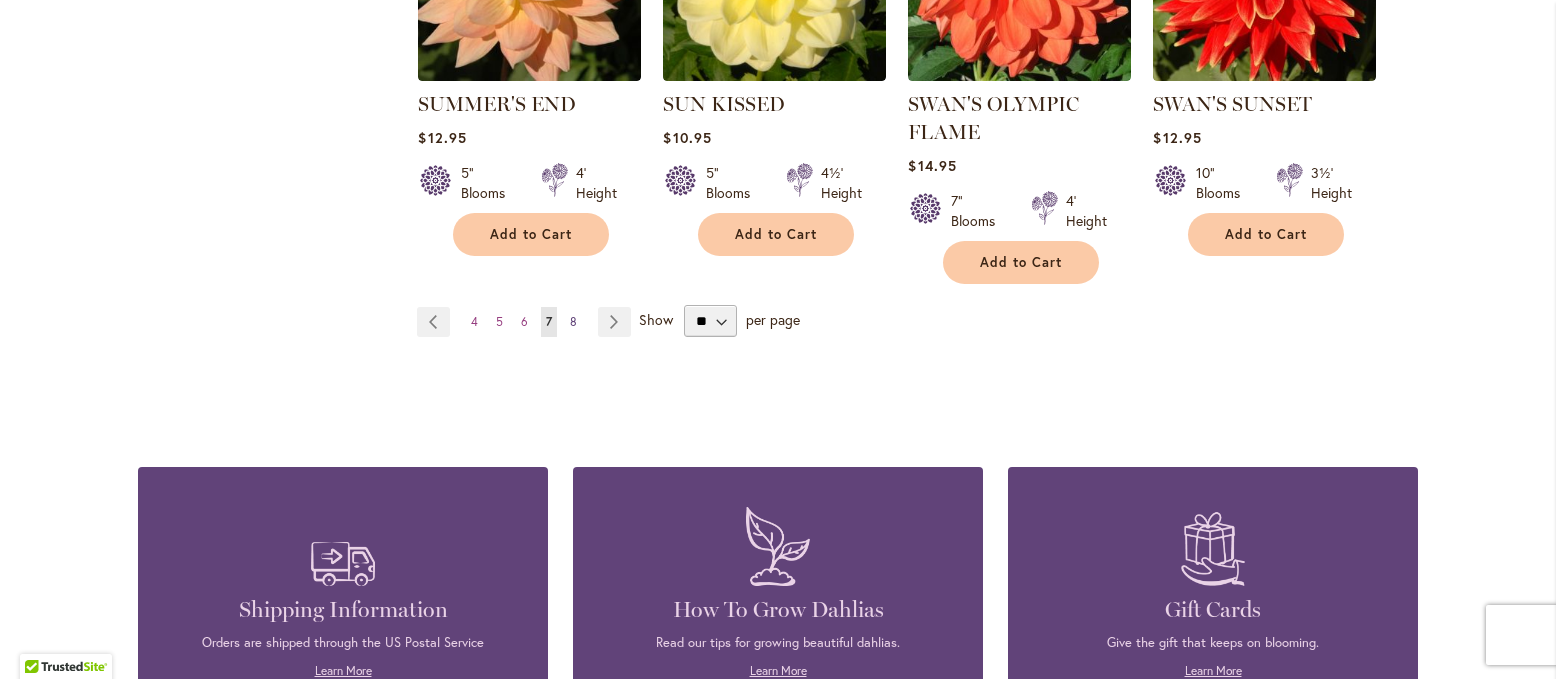 type on "**********" 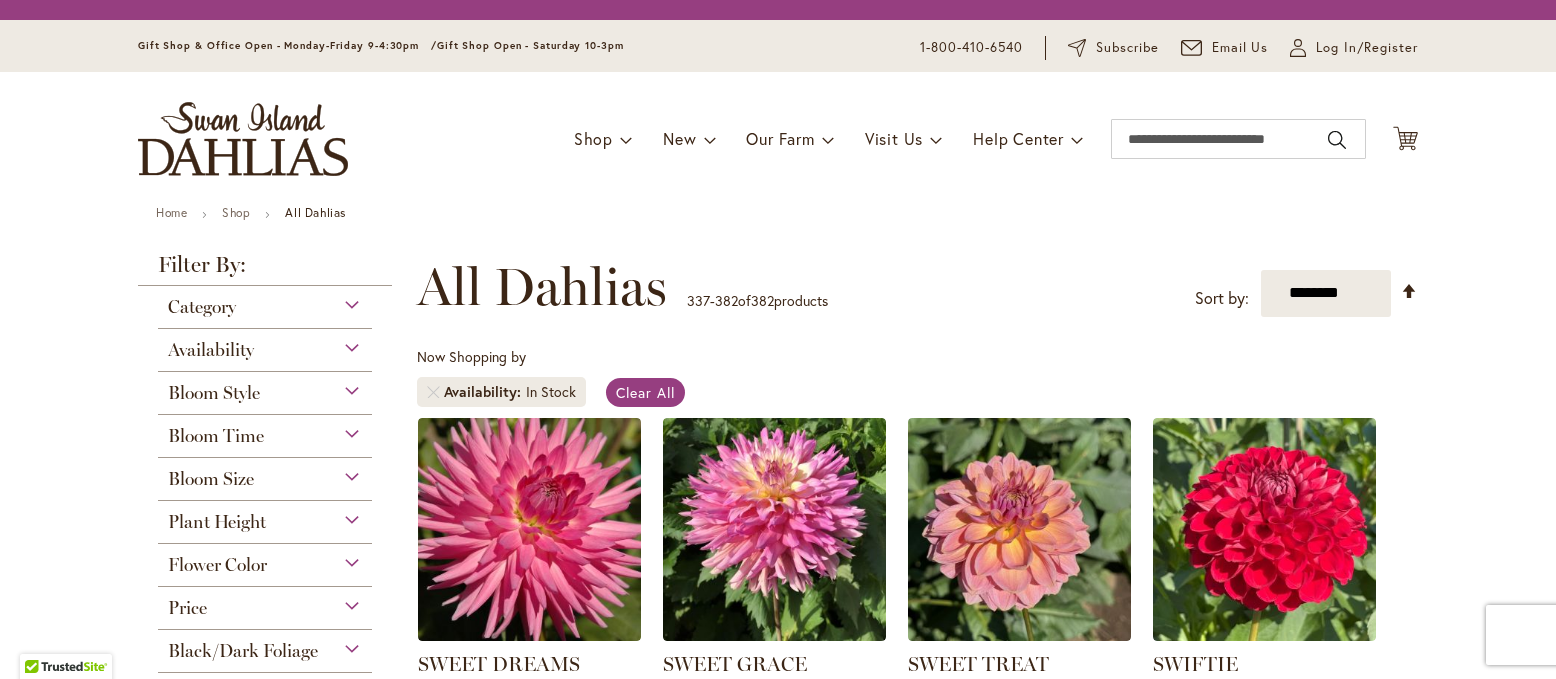 scroll, scrollTop: 0, scrollLeft: 0, axis: both 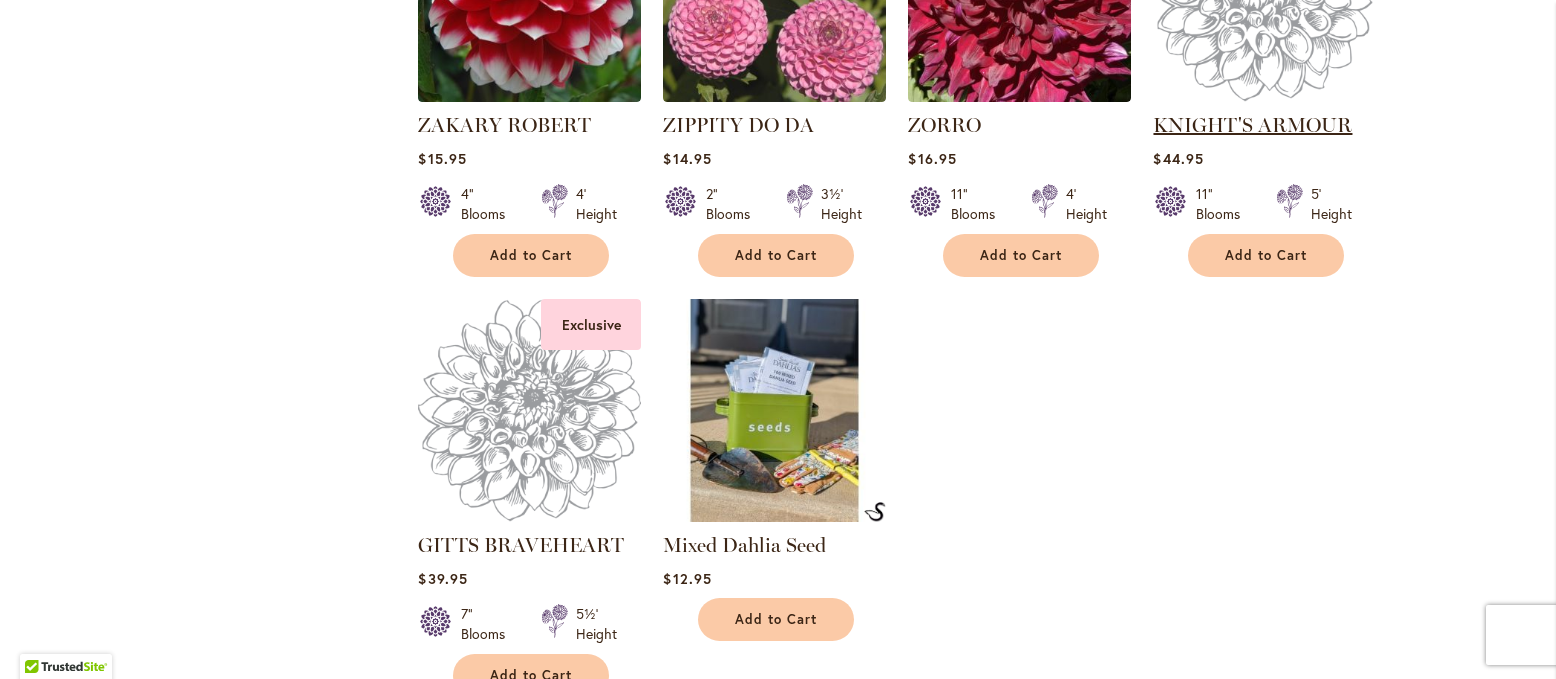 type on "**********" 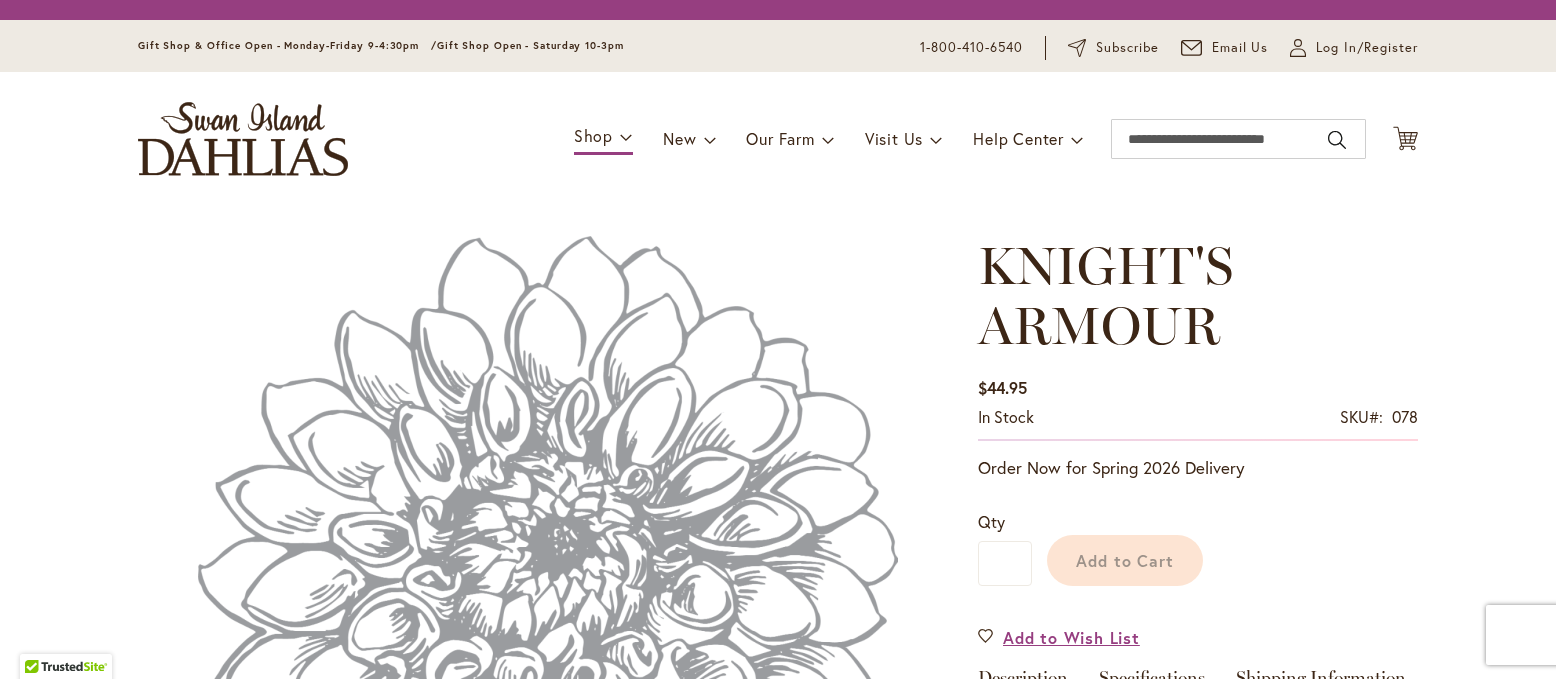 scroll, scrollTop: 0, scrollLeft: 0, axis: both 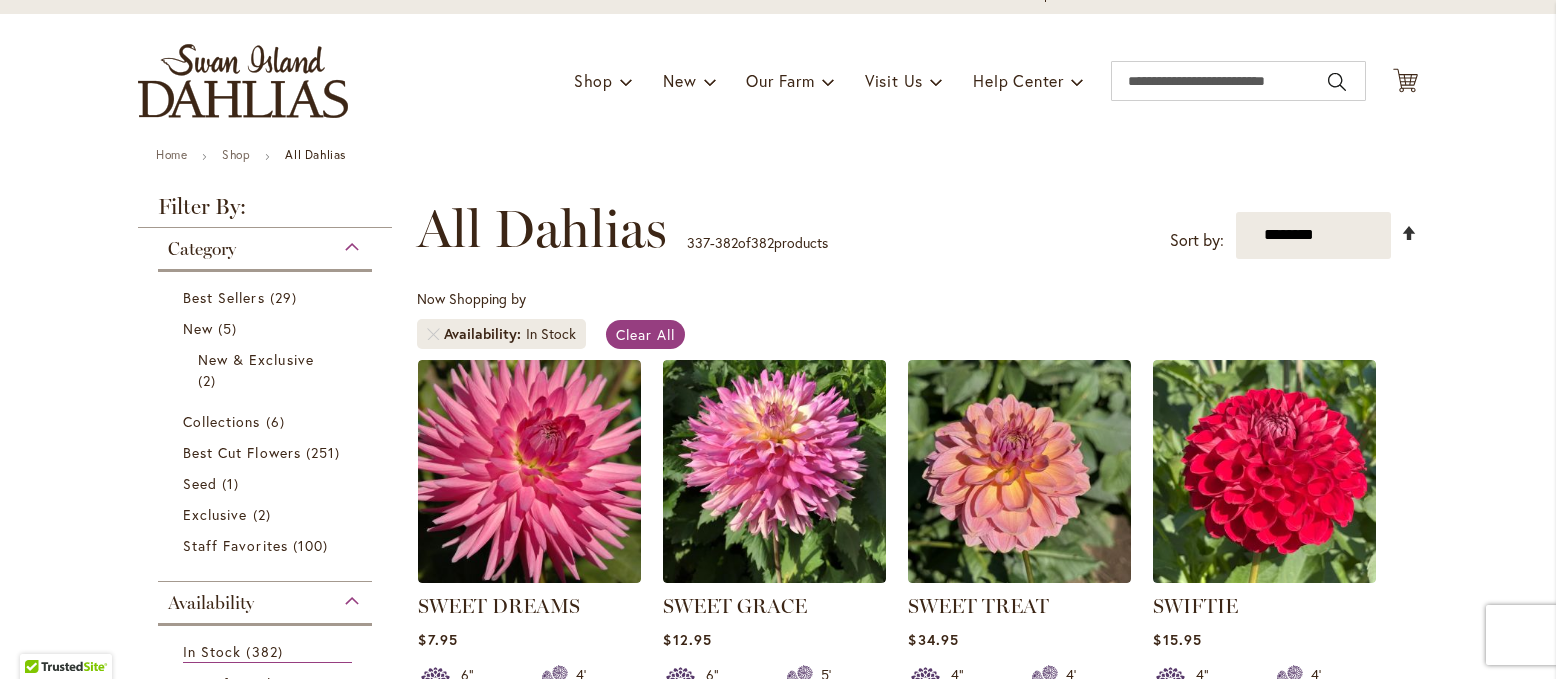 type on "**********" 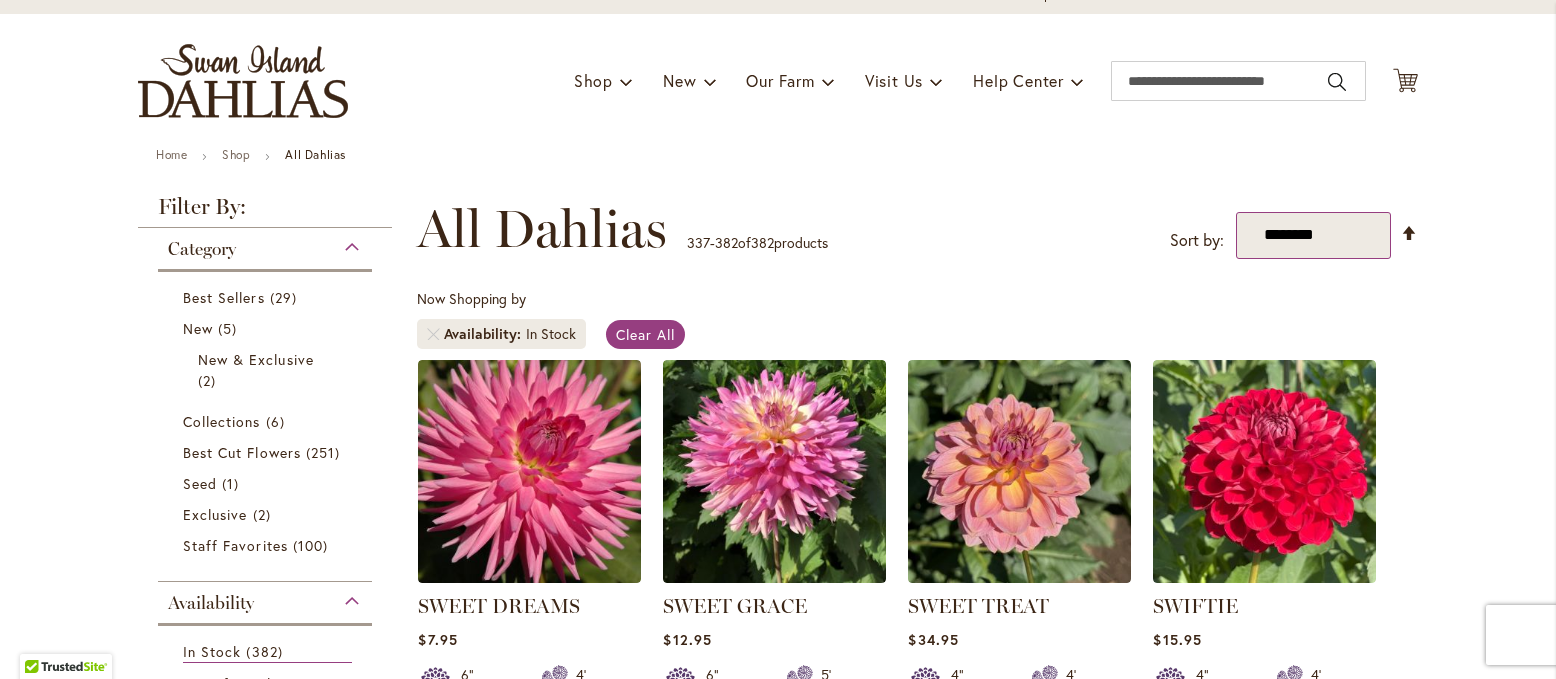 click on "**********" at bounding box center [1313, 235] 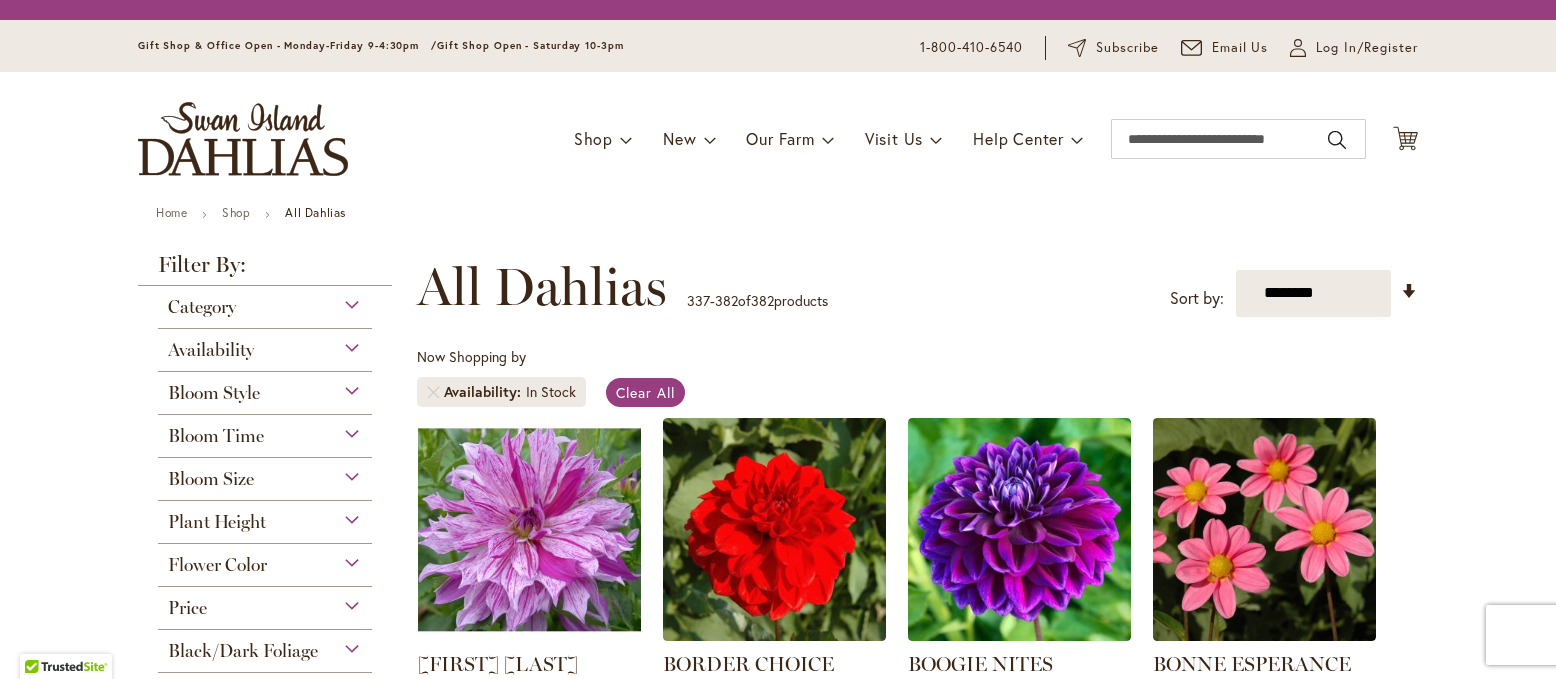 scroll, scrollTop: 0, scrollLeft: 0, axis: both 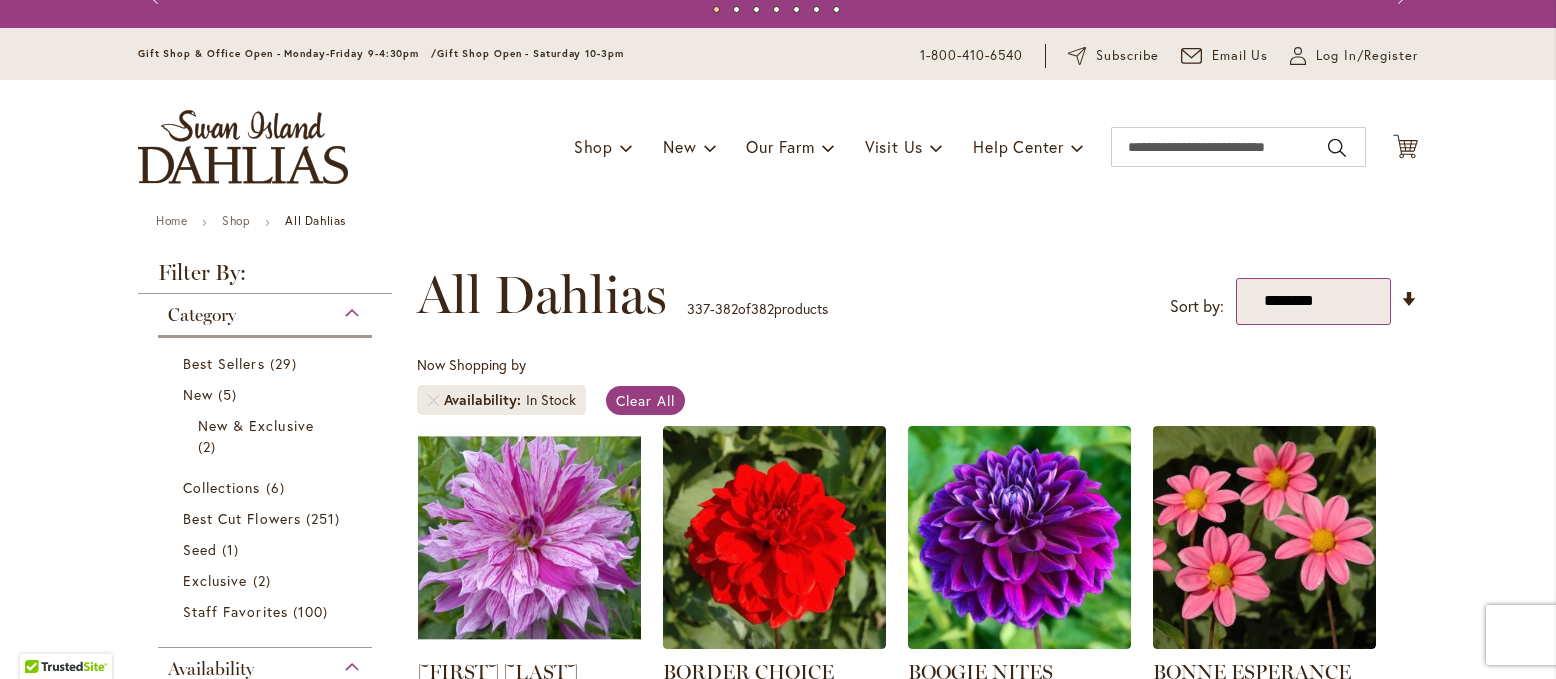 type on "**********" 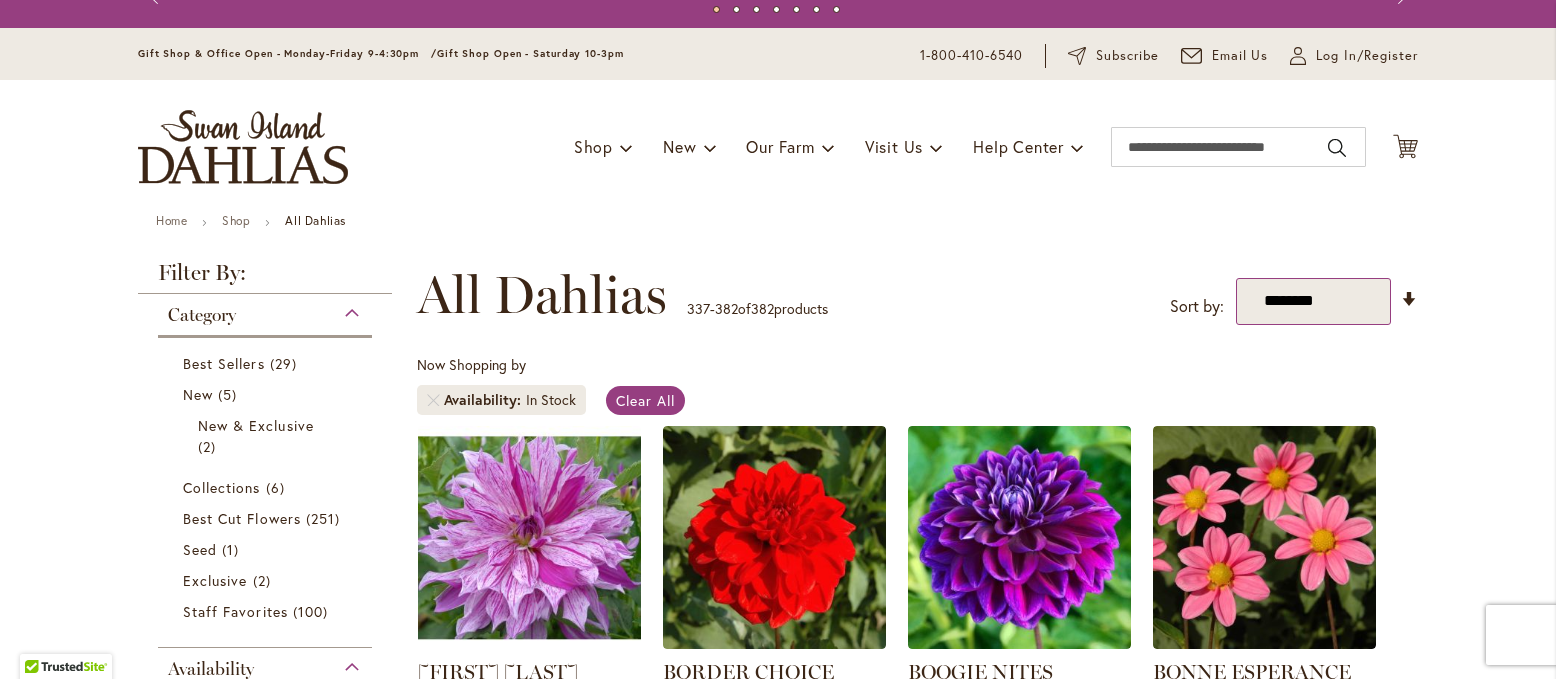 click on "**********" at bounding box center (1313, 301) 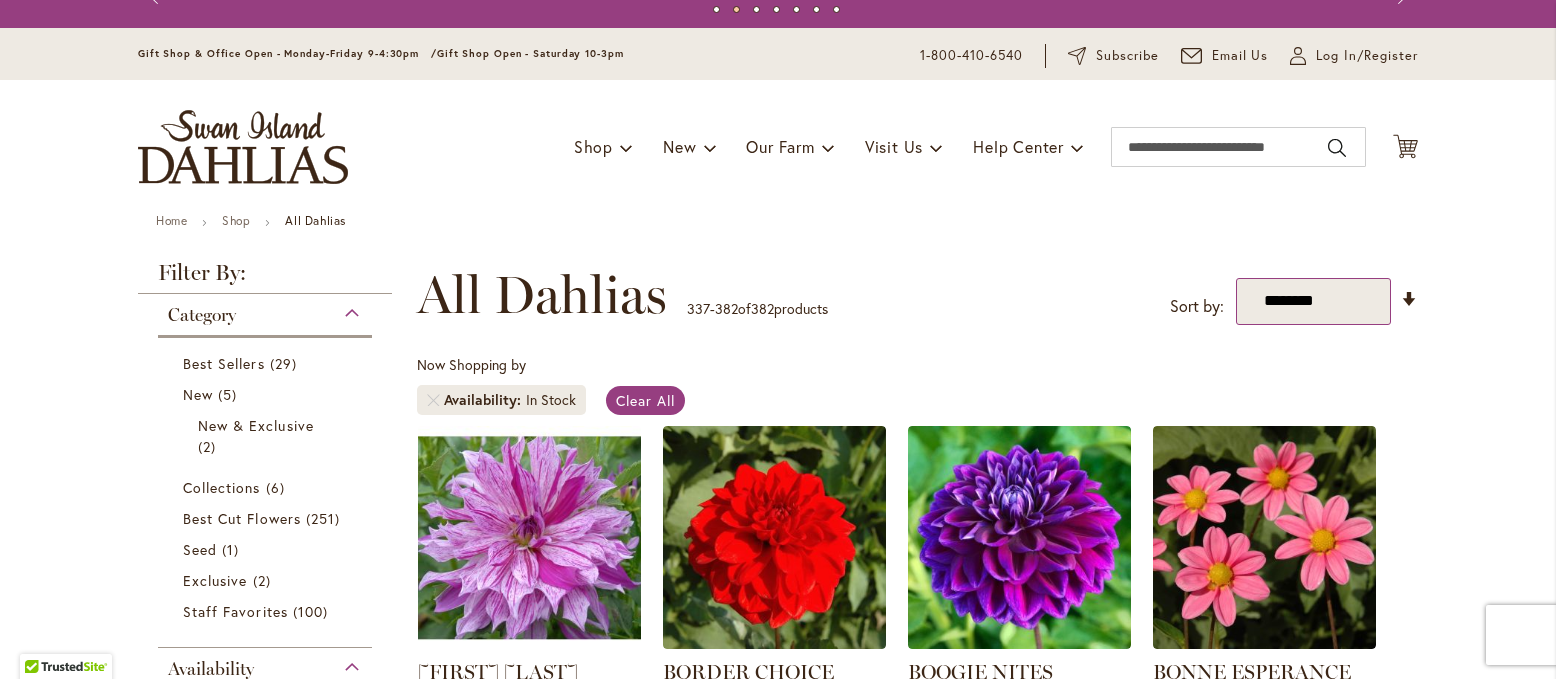 select on "**********" 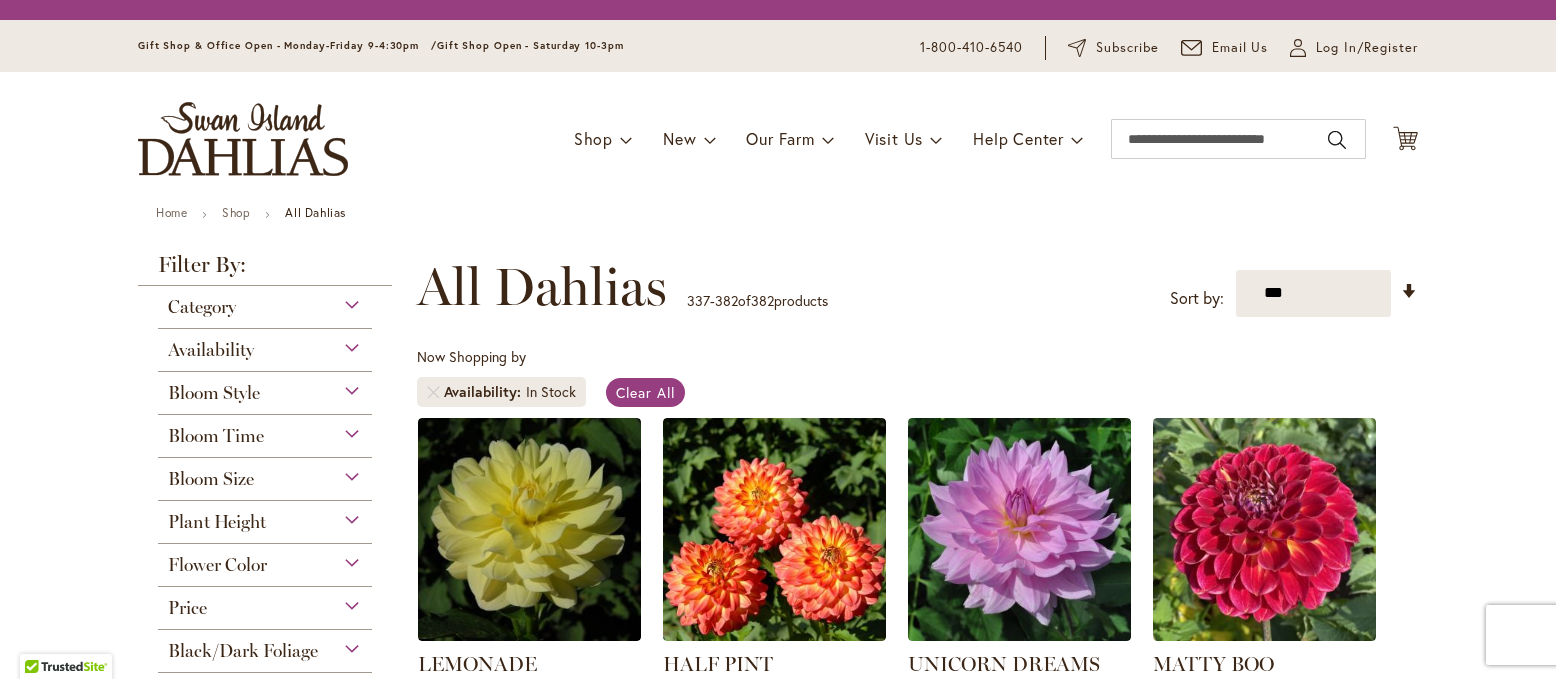 scroll, scrollTop: 0, scrollLeft: 0, axis: both 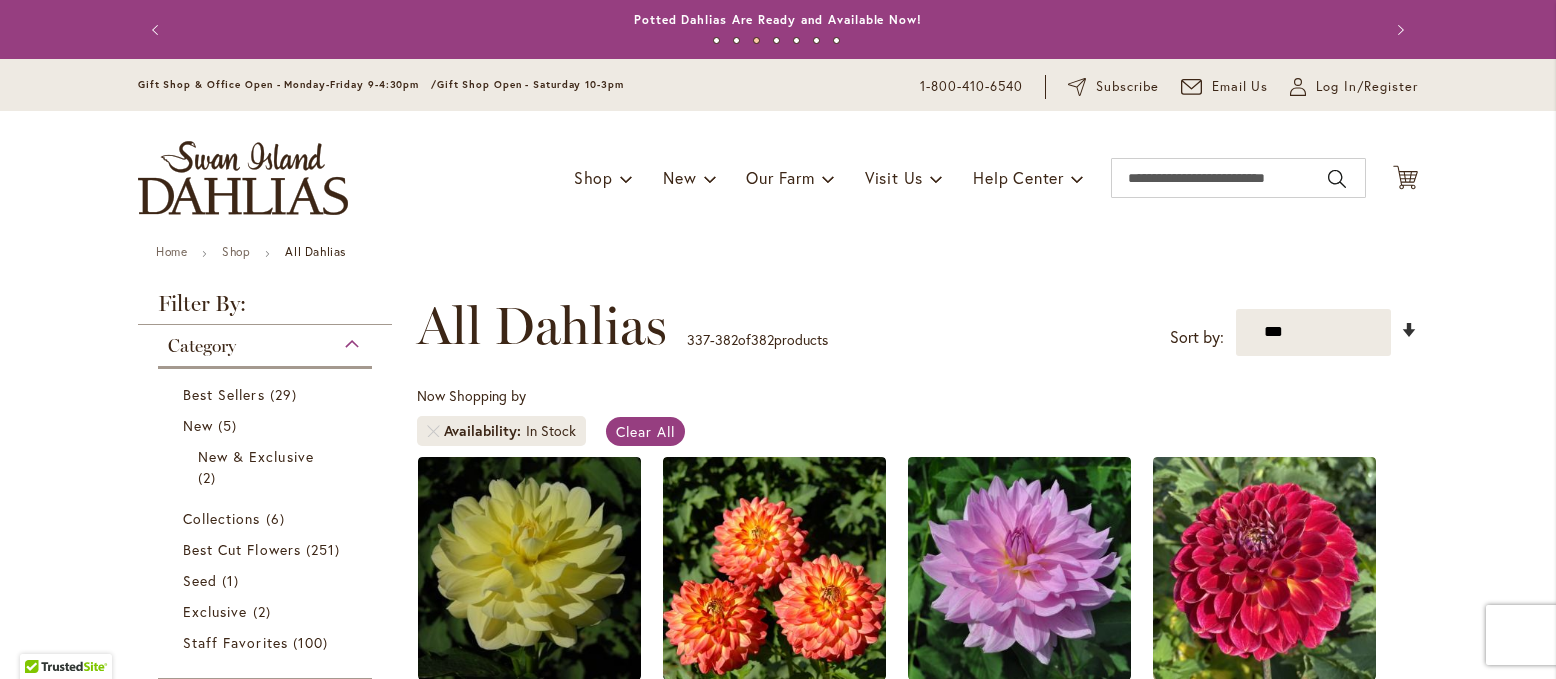 type on "**********" 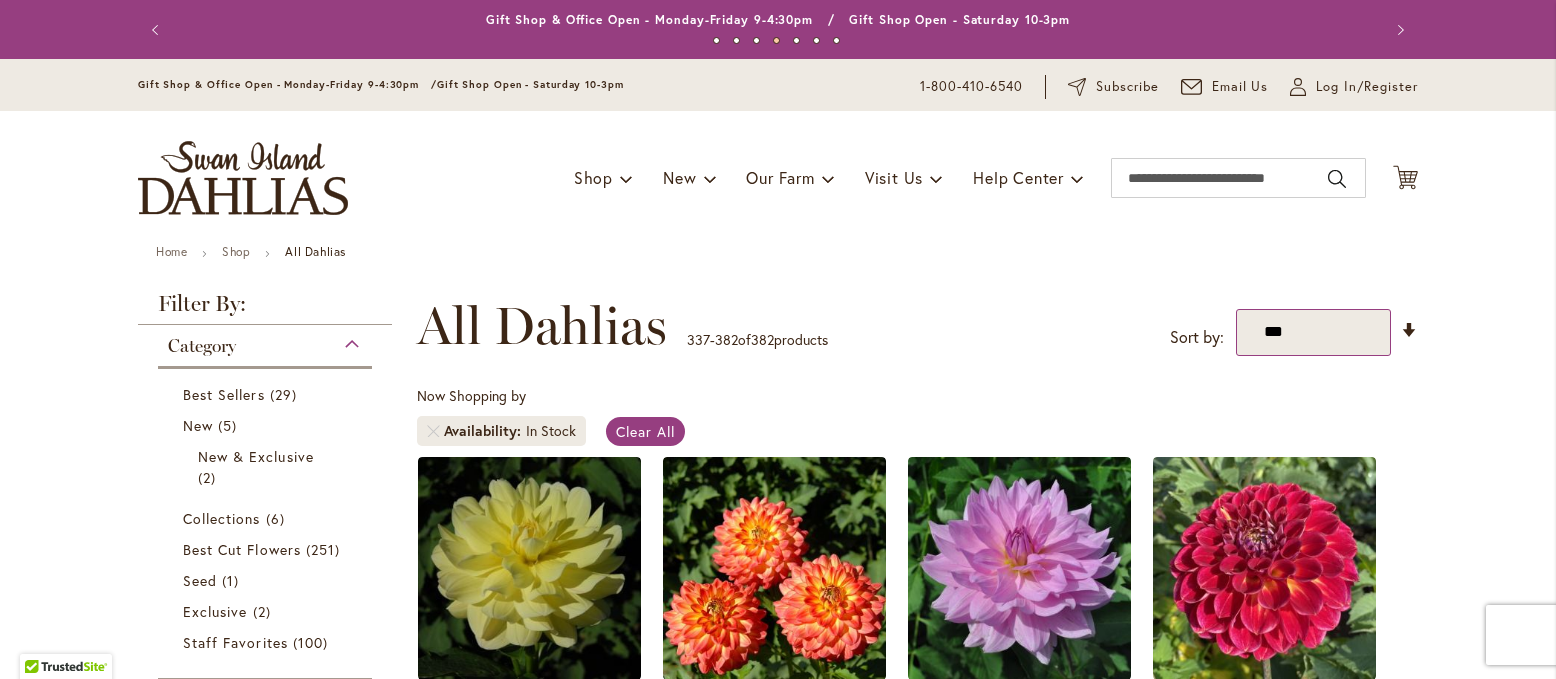 click on "**********" at bounding box center (1313, 332) 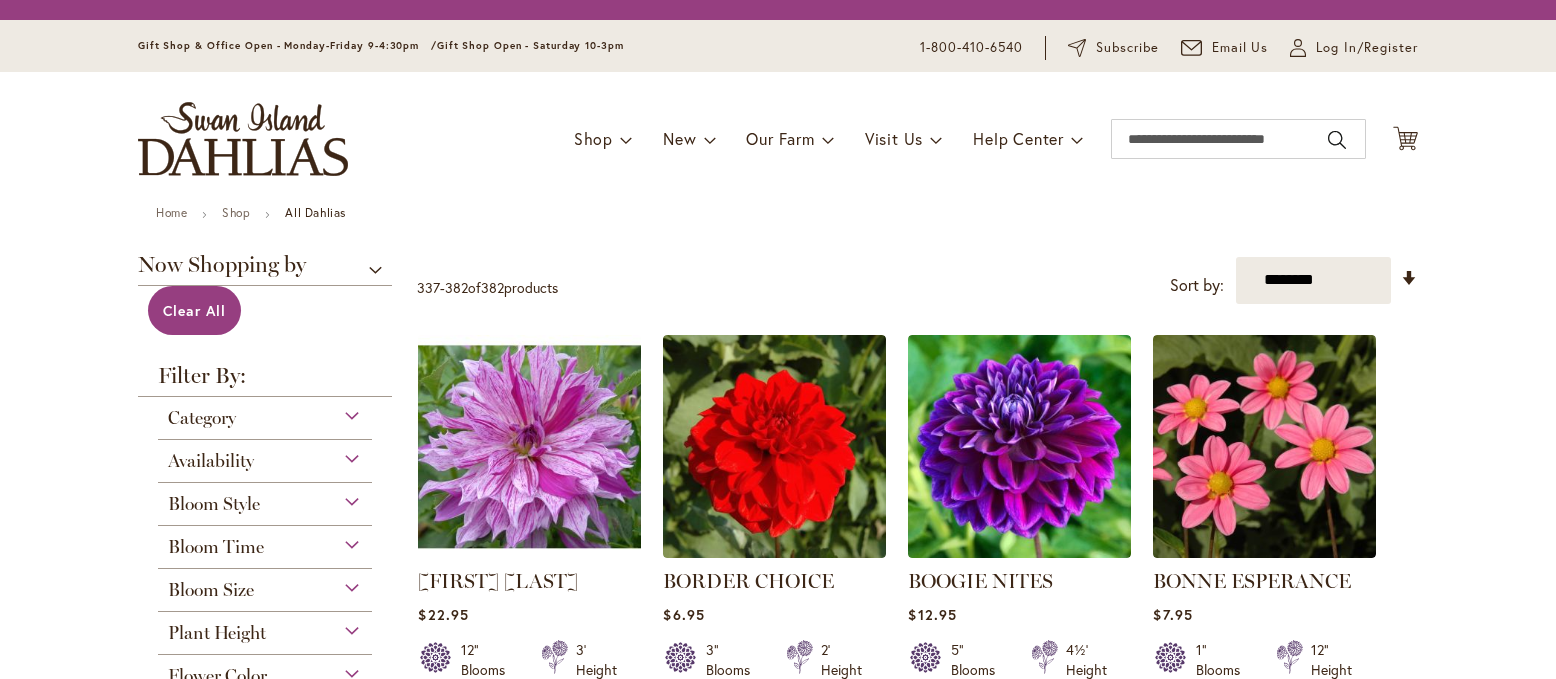 scroll, scrollTop: 0, scrollLeft: 0, axis: both 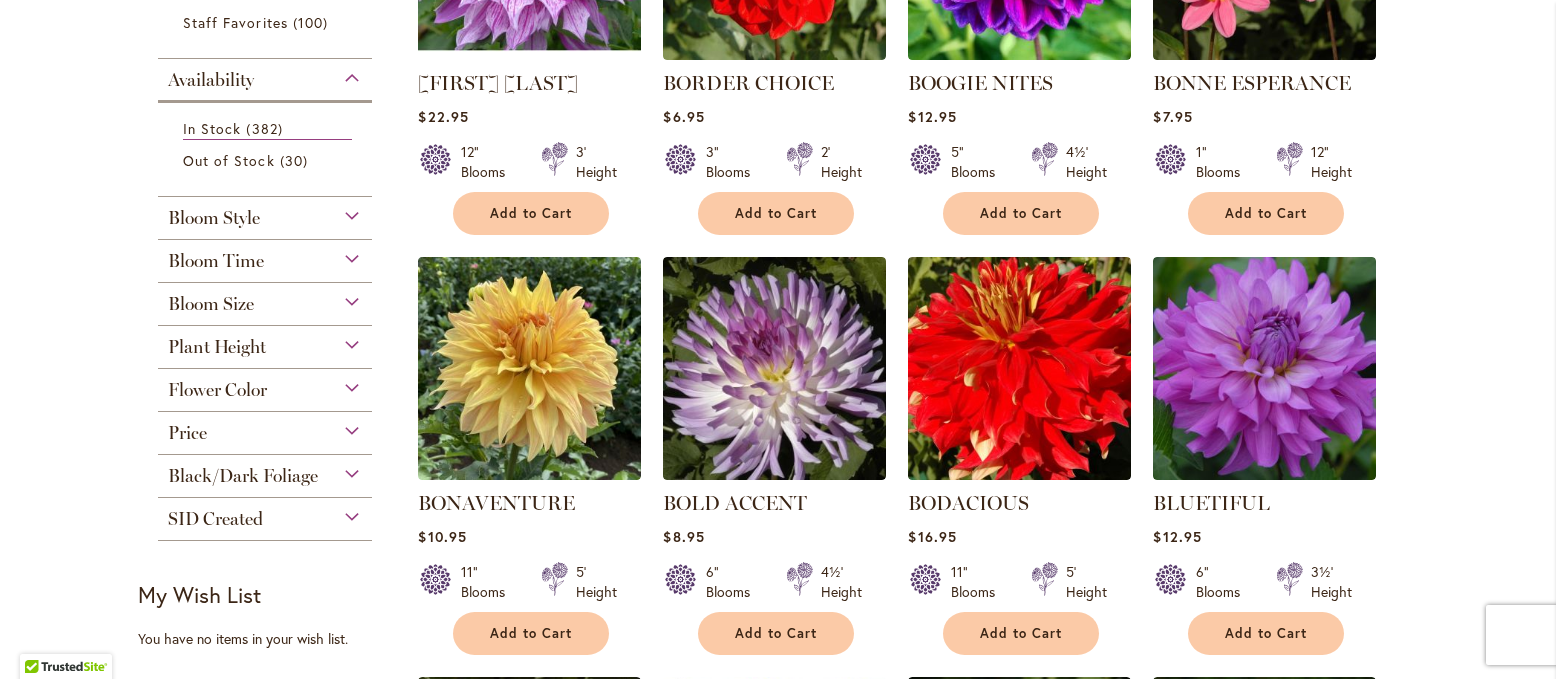 type on "**********" 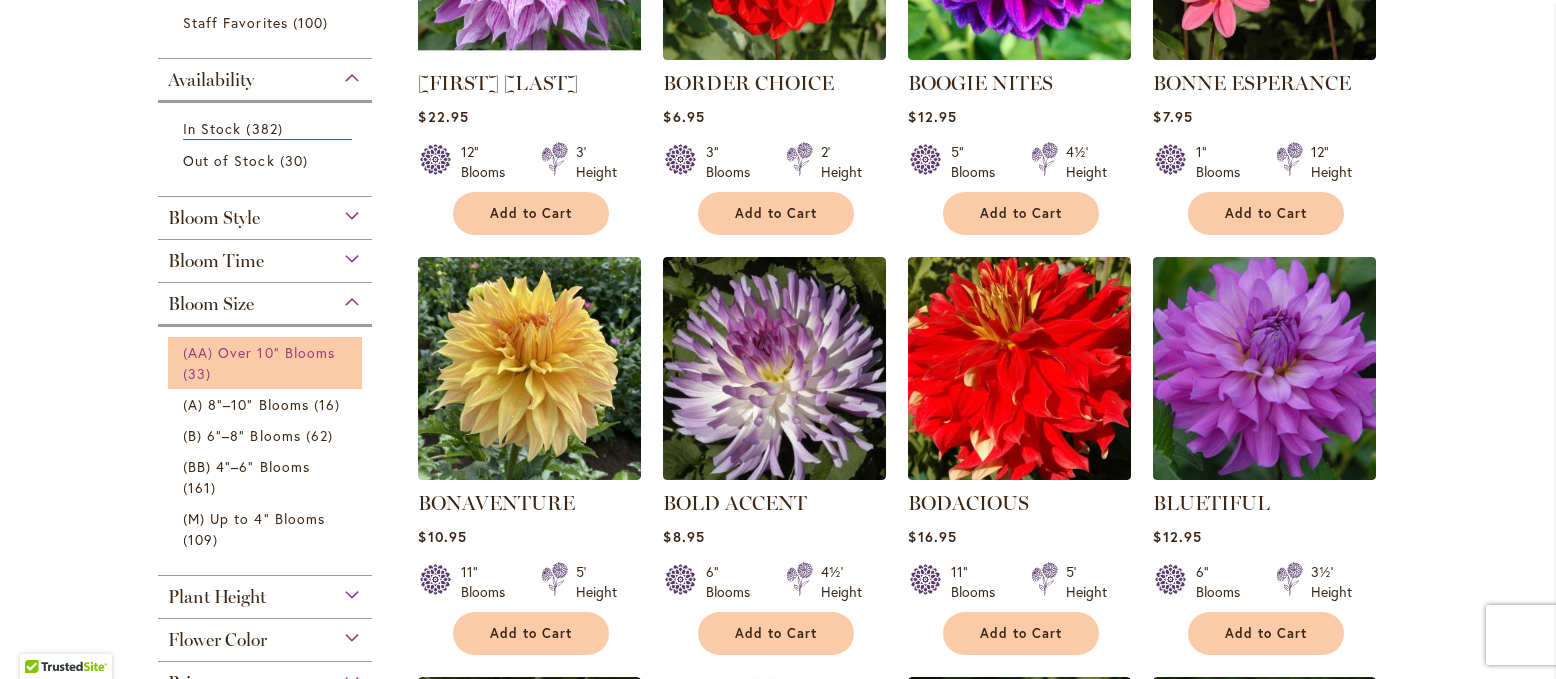 click on "(AA) Over 10" Blooms
33
items" at bounding box center [267, 363] 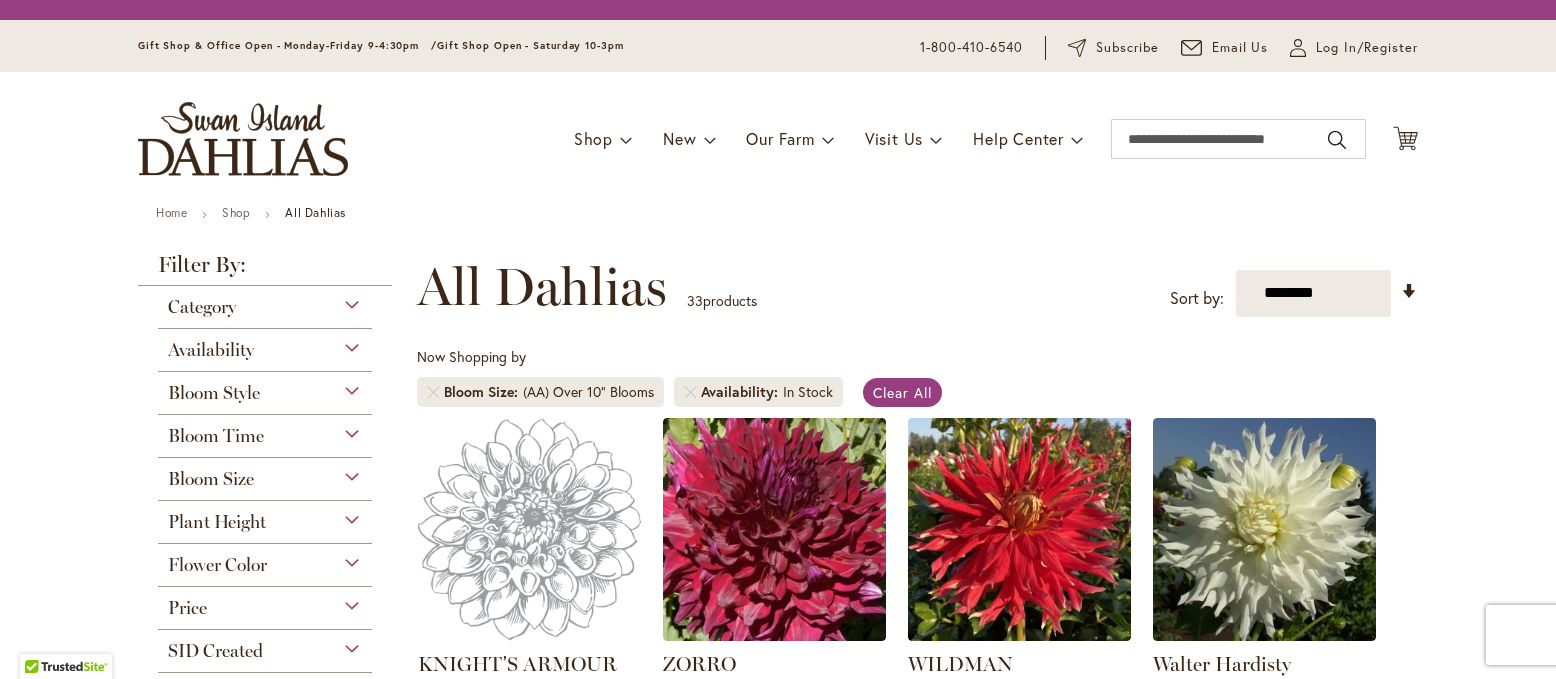 scroll, scrollTop: 0, scrollLeft: 0, axis: both 